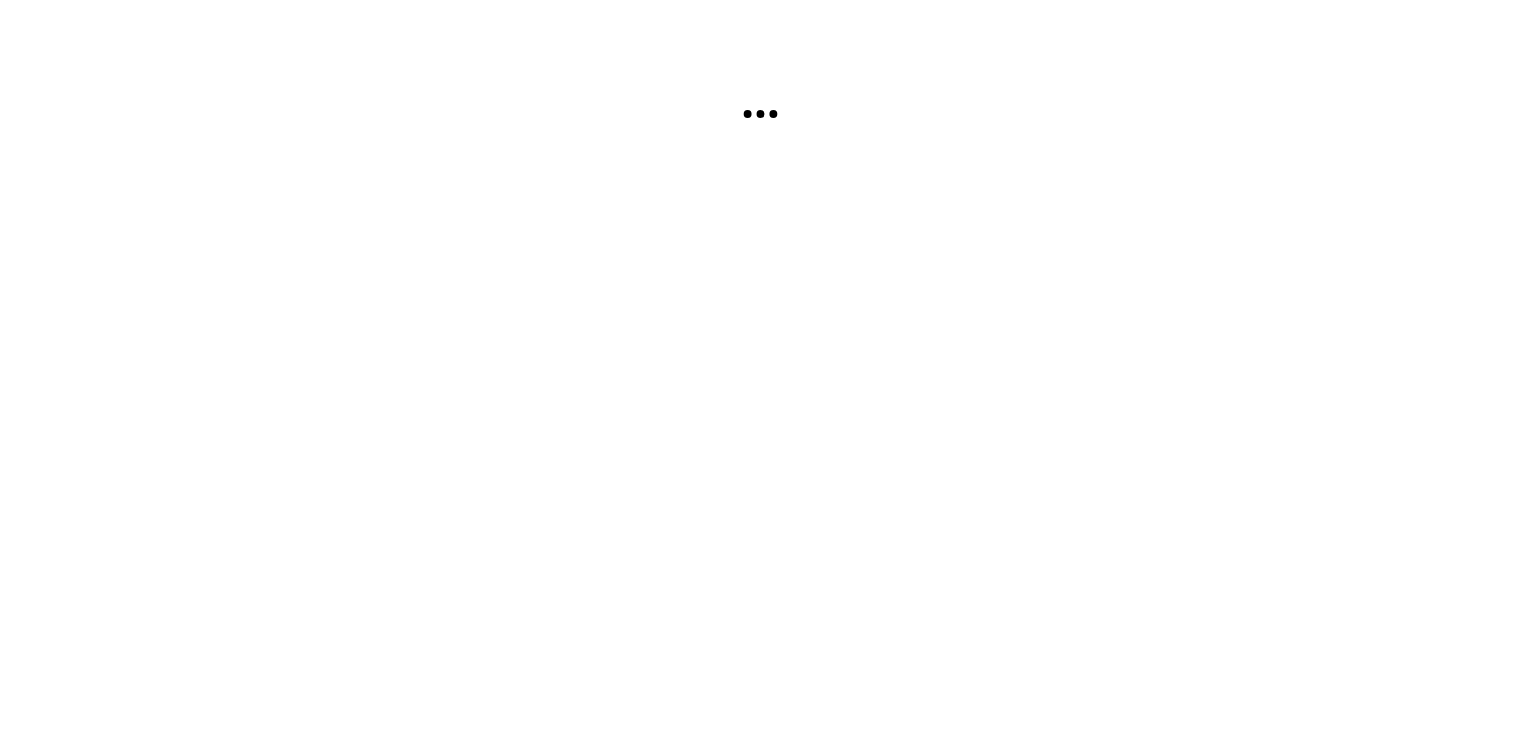 scroll, scrollTop: 0, scrollLeft: 0, axis: both 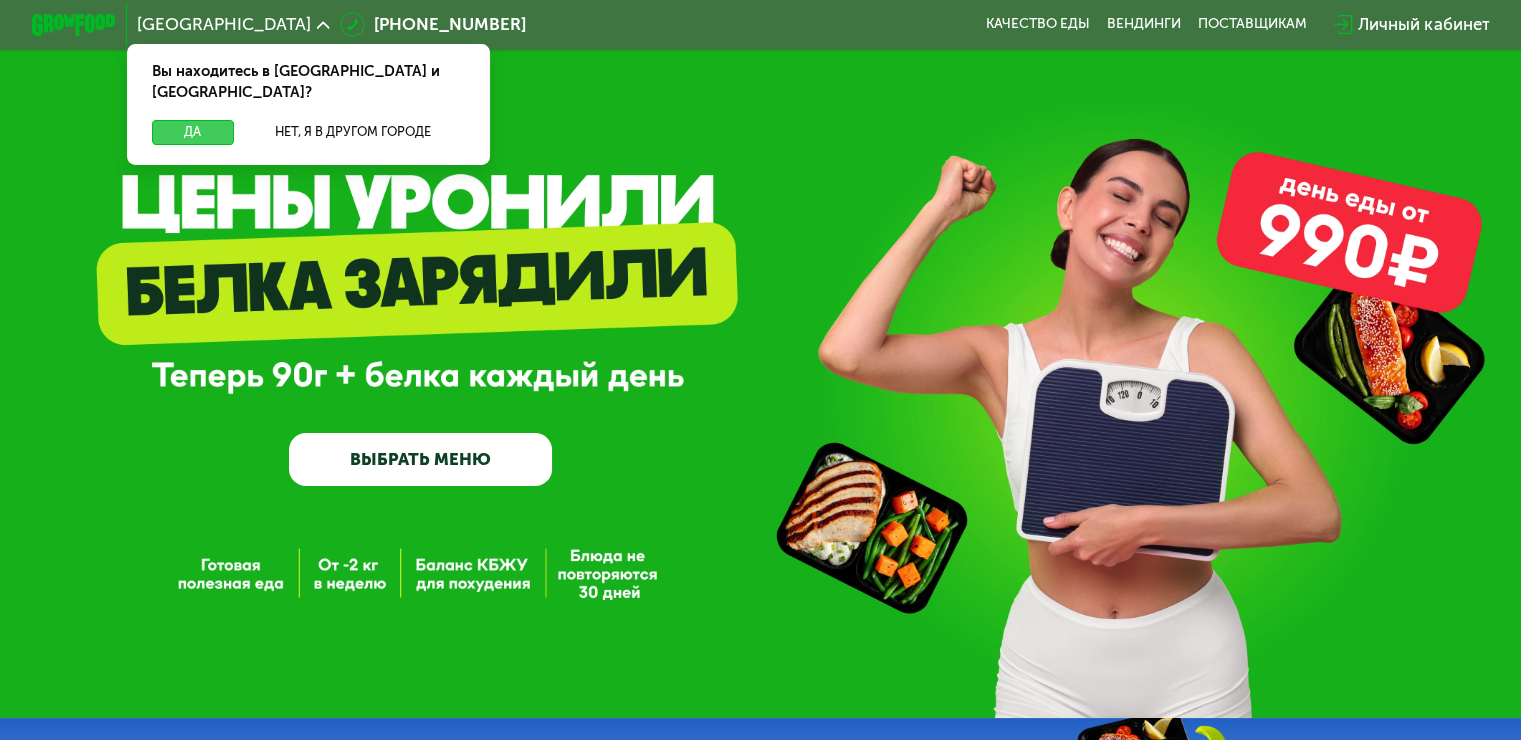 click on "Да" at bounding box center [192, 132] 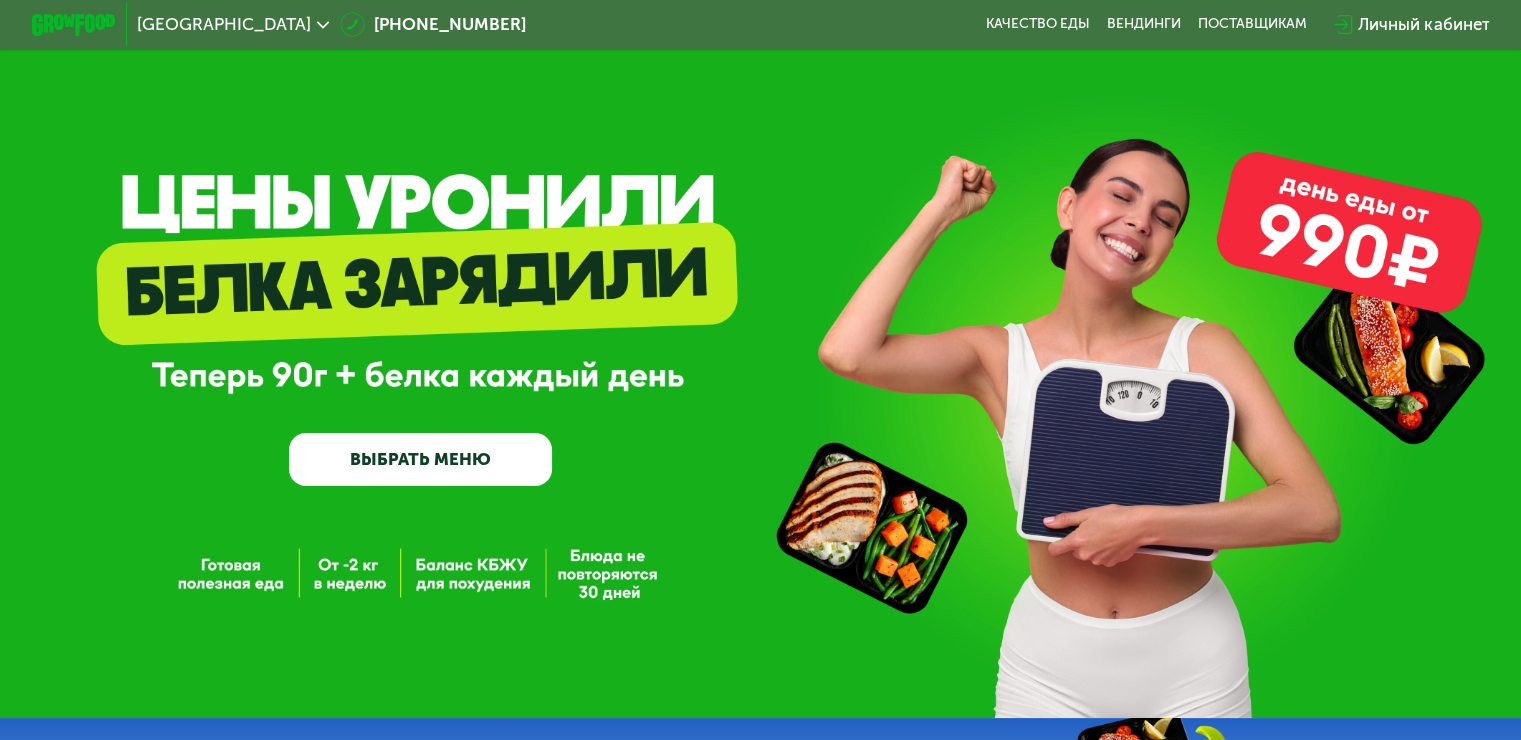 click on "ВЫБРАТЬ МЕНЮ" at bounding box center (420, 459) 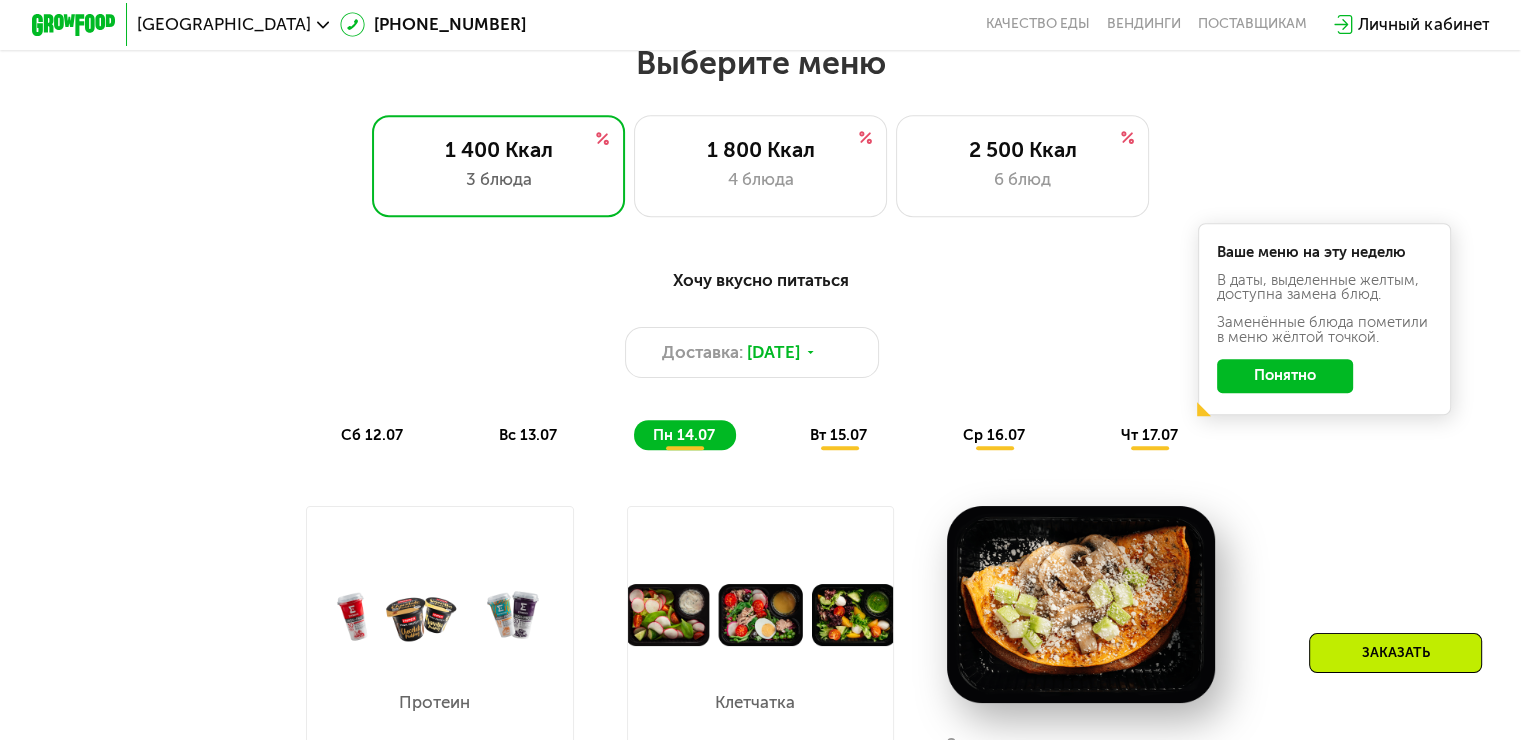 scroll, scrollTop: 900, scrollLeft: 0, axis: vertical 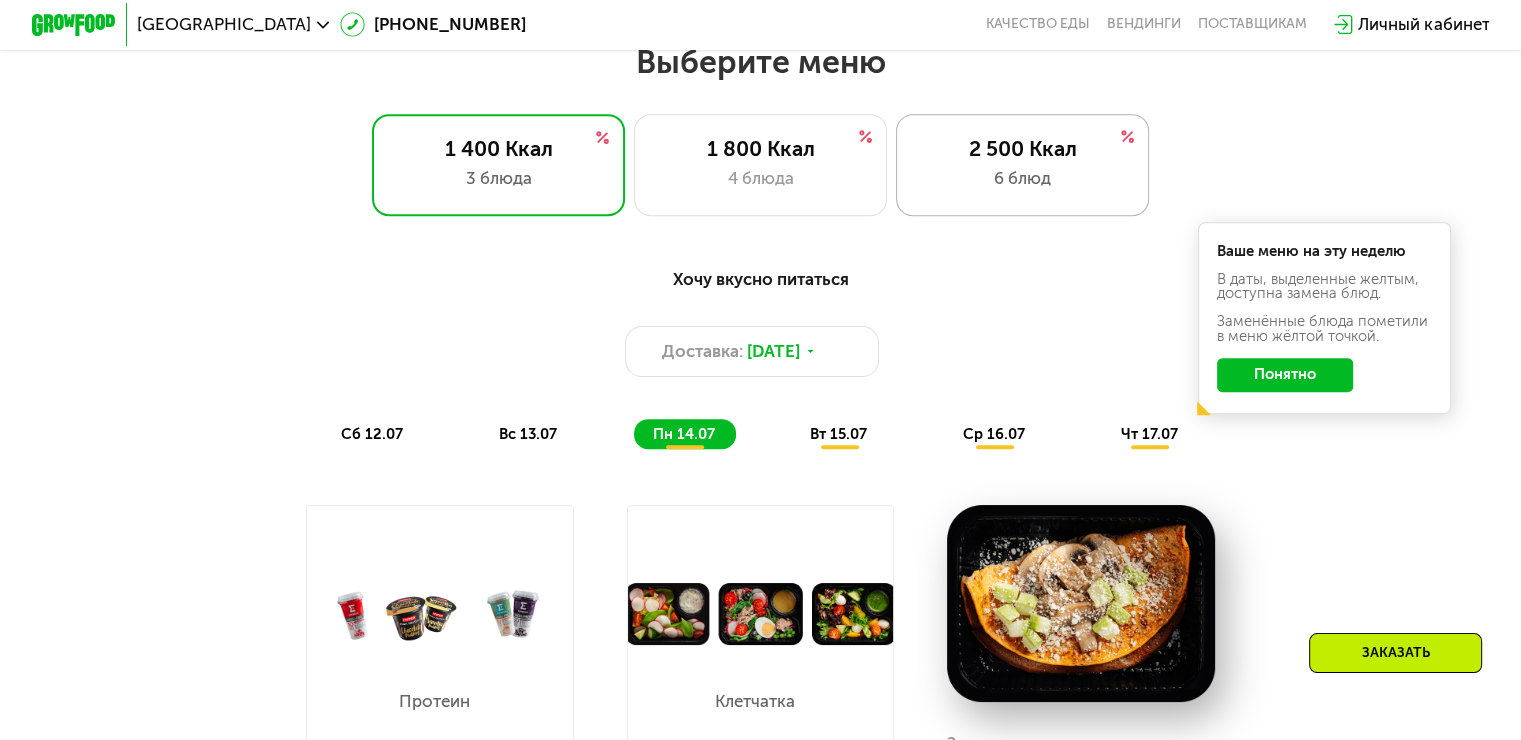 click on "6 блюд" at bounding box center [1022, 178] 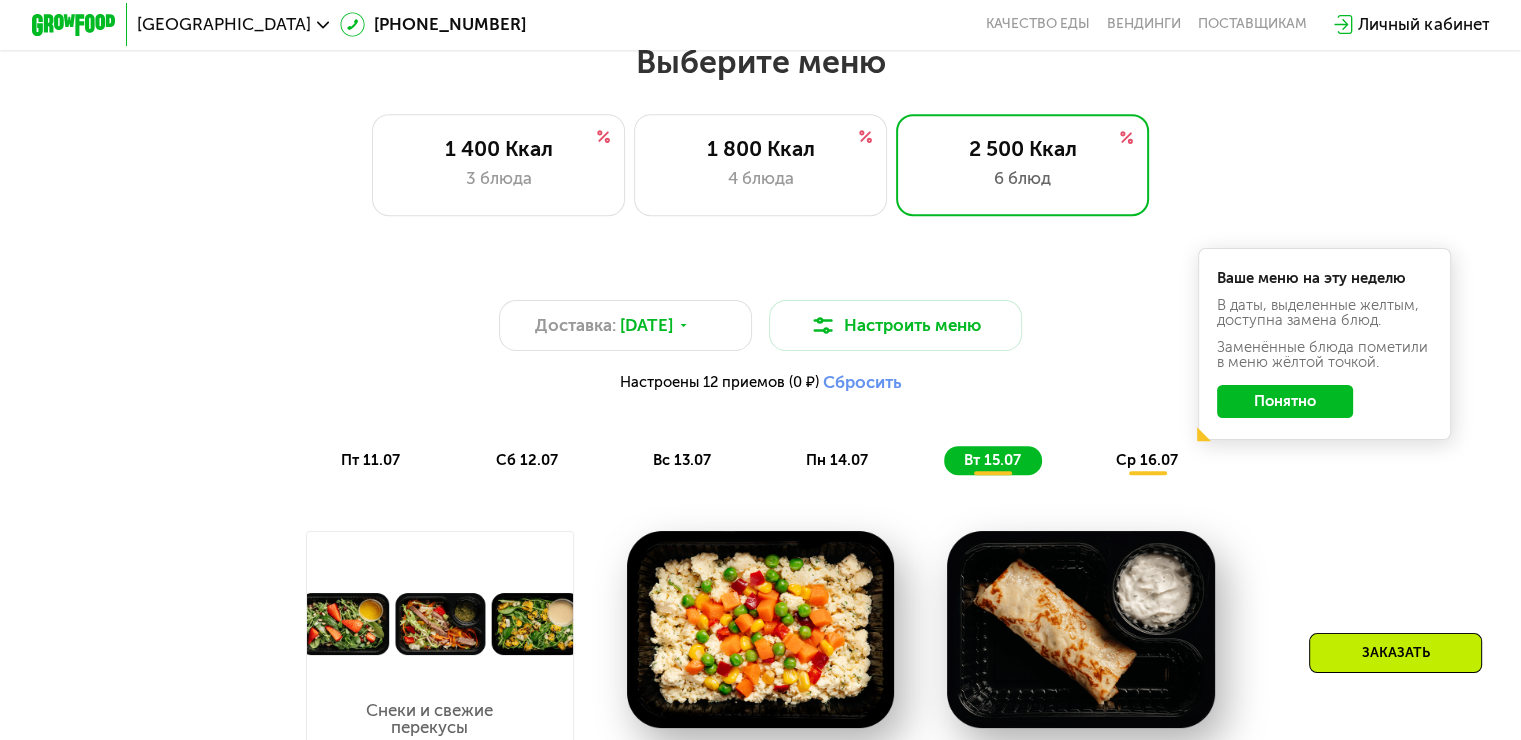 click on "Понятно" 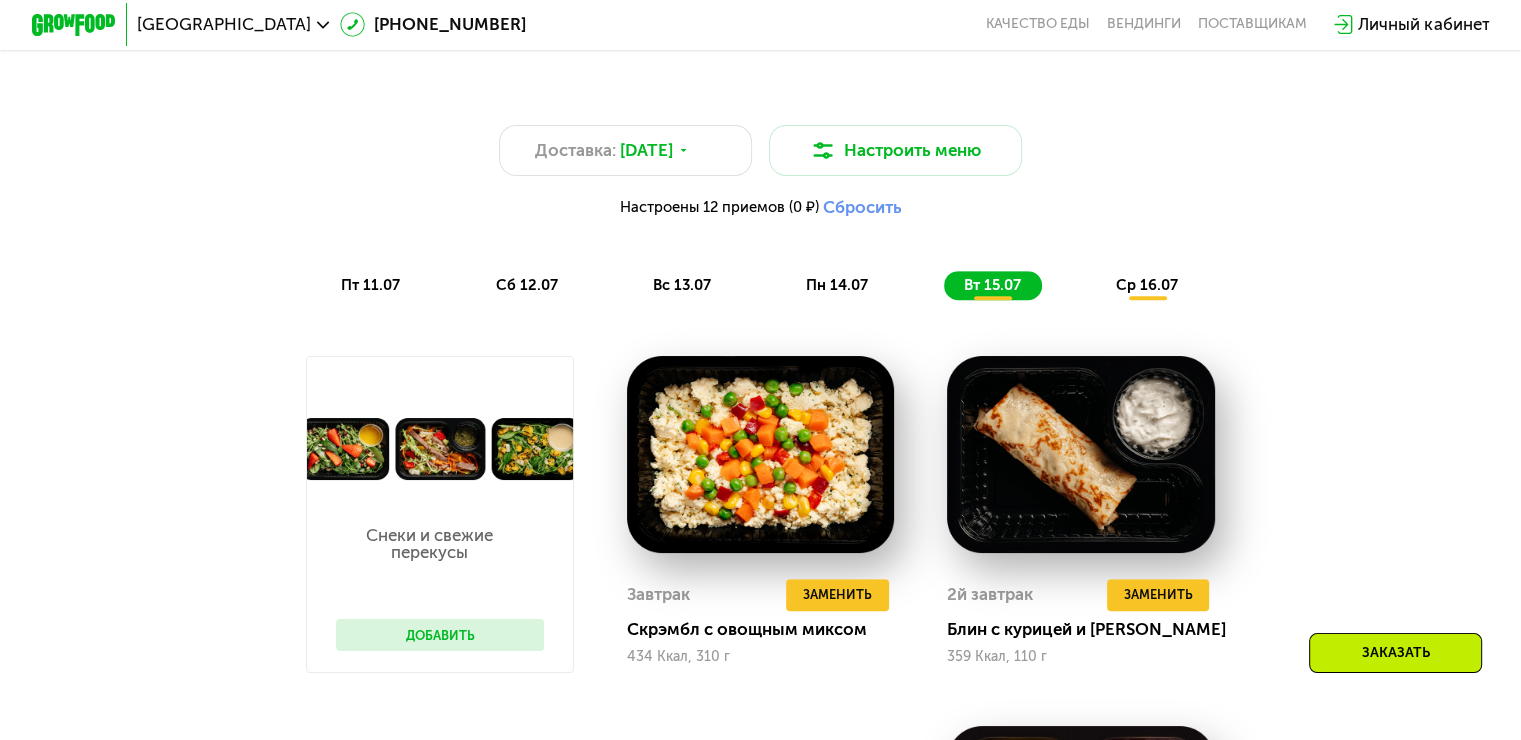 scroll, scrollTop: 1100, scrollLeft: 0, axis: vertical 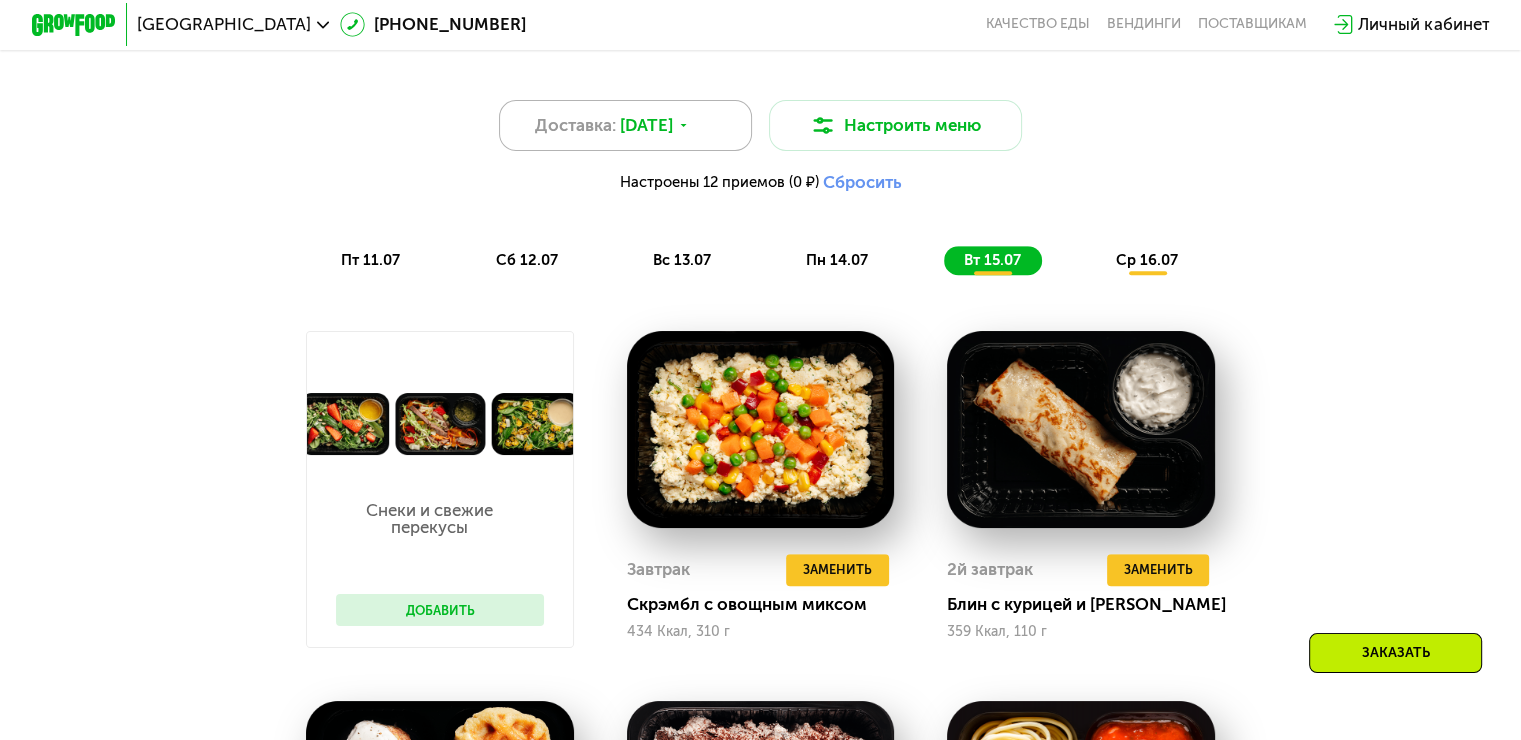 click on "Доставка: 10 июл, чт" at bounding box center [626, 125] 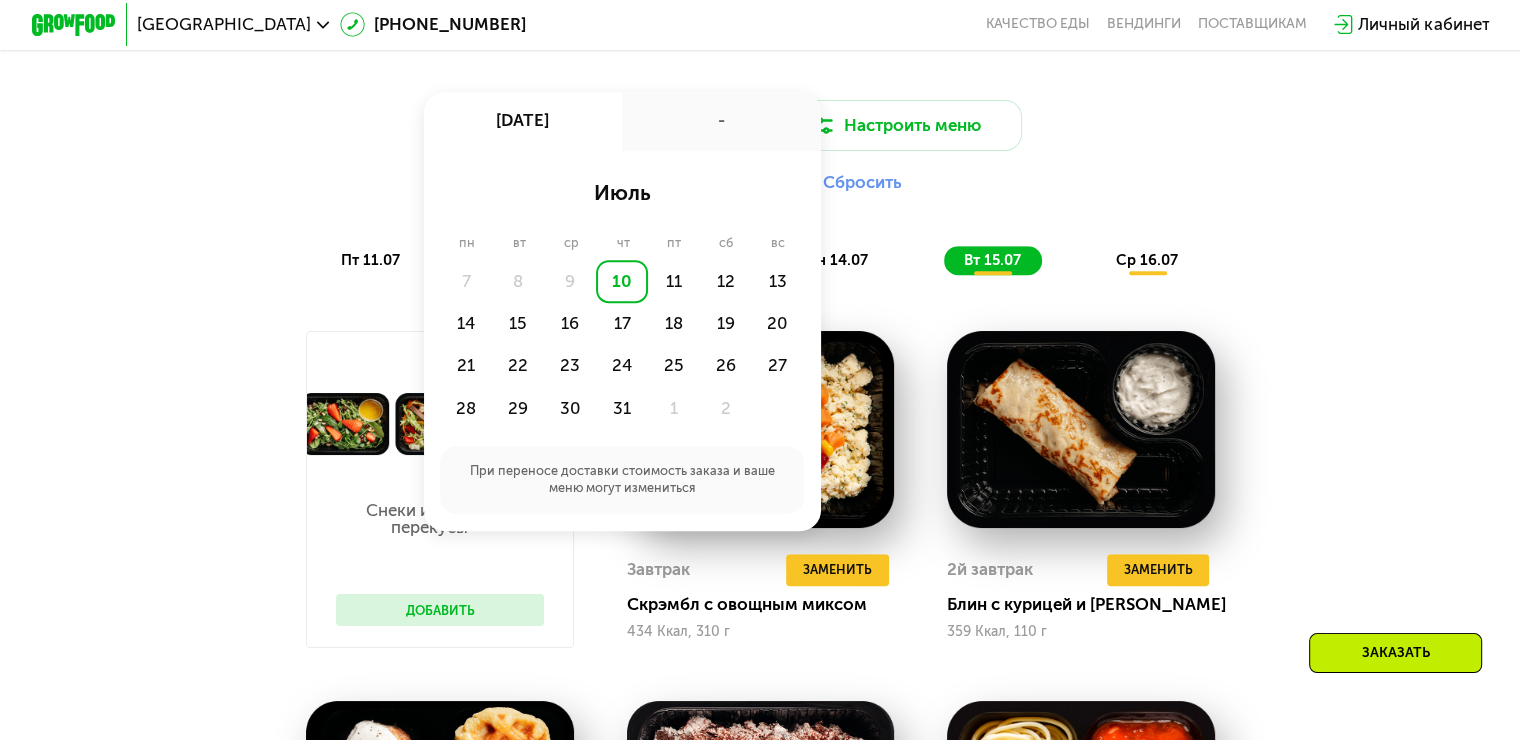 click on "Доставка: 10 июл, чт 10 июл, чт - июль пн вт ср чт пт сб вс 7 8 9 10 11 12 13 14 15 16 17 18 19 20 21 22 23 24 25 26 27 28 29 30 31 1 2  При переносе доставки стоимость заказа и ваше меню могут измениться  Настроить меню   Настроены 12 приемов (0 ₽)     Сбросить  пт 11.07 сб 12.07 вс 13.07 пн 14.07 вт 15.07 ср 16.07 Завтрак Гурьевская каша с орехами 429 Ккал, 350 г 2й завтрак Блины с курицей 353 Ккал, 156 г Обед Мясной соус с орзо 495 Ккал, 360 г Полдник Куриные байтсы с соусом 377 Ккал, 170 г Ужин Суфле из говядины с айдахо 536 Ккал, 340 г Напиток Облепиховый напиток 48 Ккал, 298 мл  Всего в пятницу 2238 Ккал 95  Белки  126  Жиры  181  Углеводы  Обед 89" at bounding box center [760, 690] 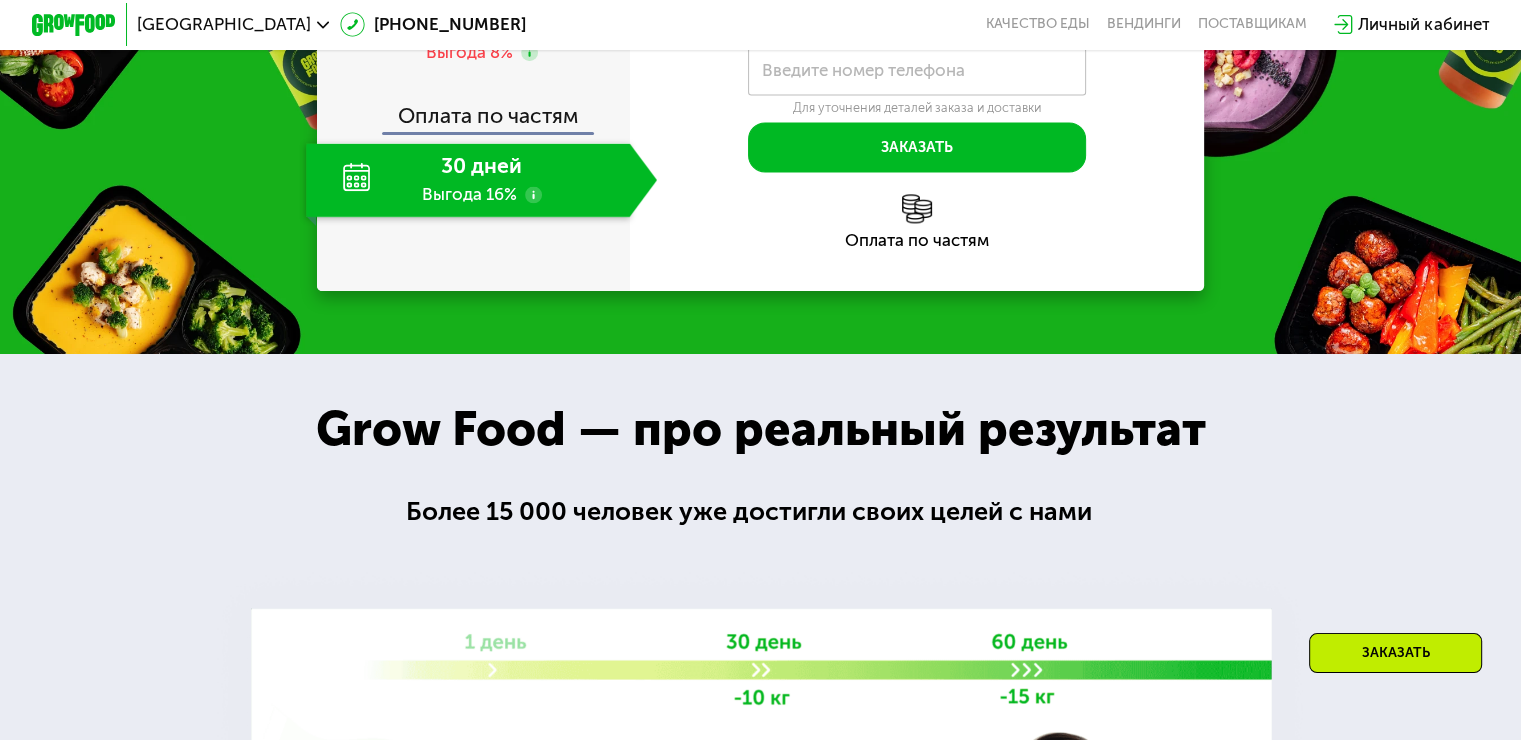 scroll, scrollTop: 2600, scrollLeft: 0, axis: vertical 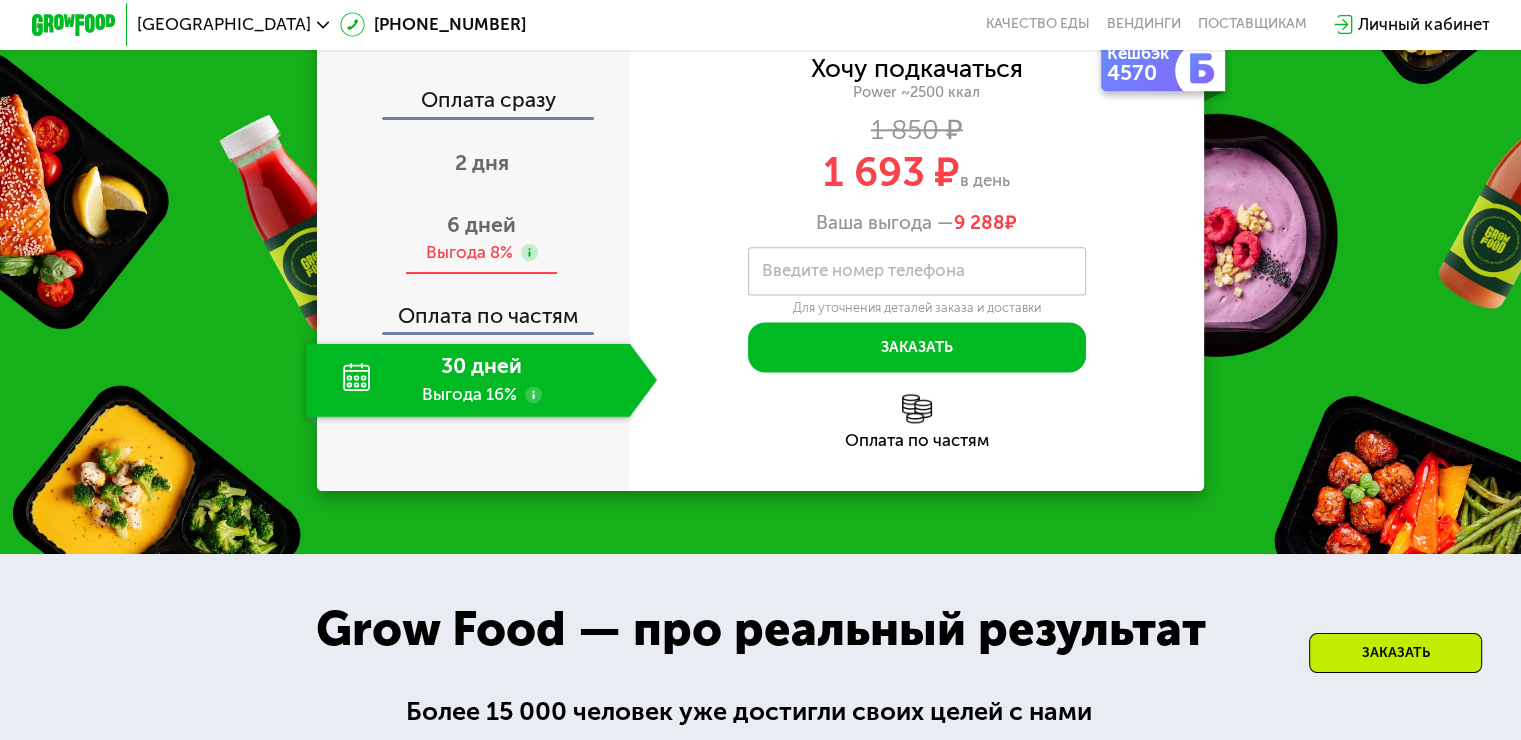 click on "6 дней" at bounding box center [481, 224] 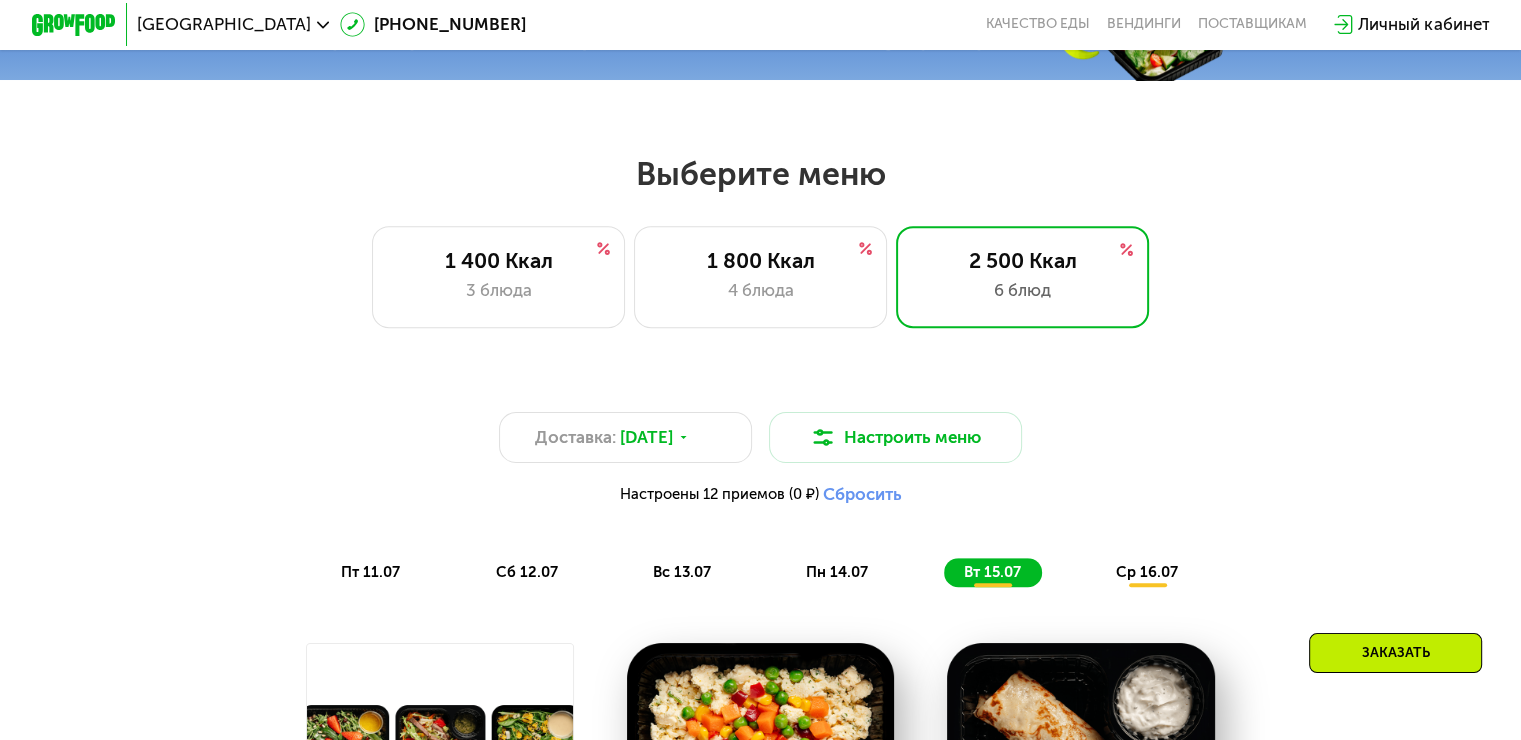 scroll, scrollTop: 900, scrollLeft: 0, axis: vertical 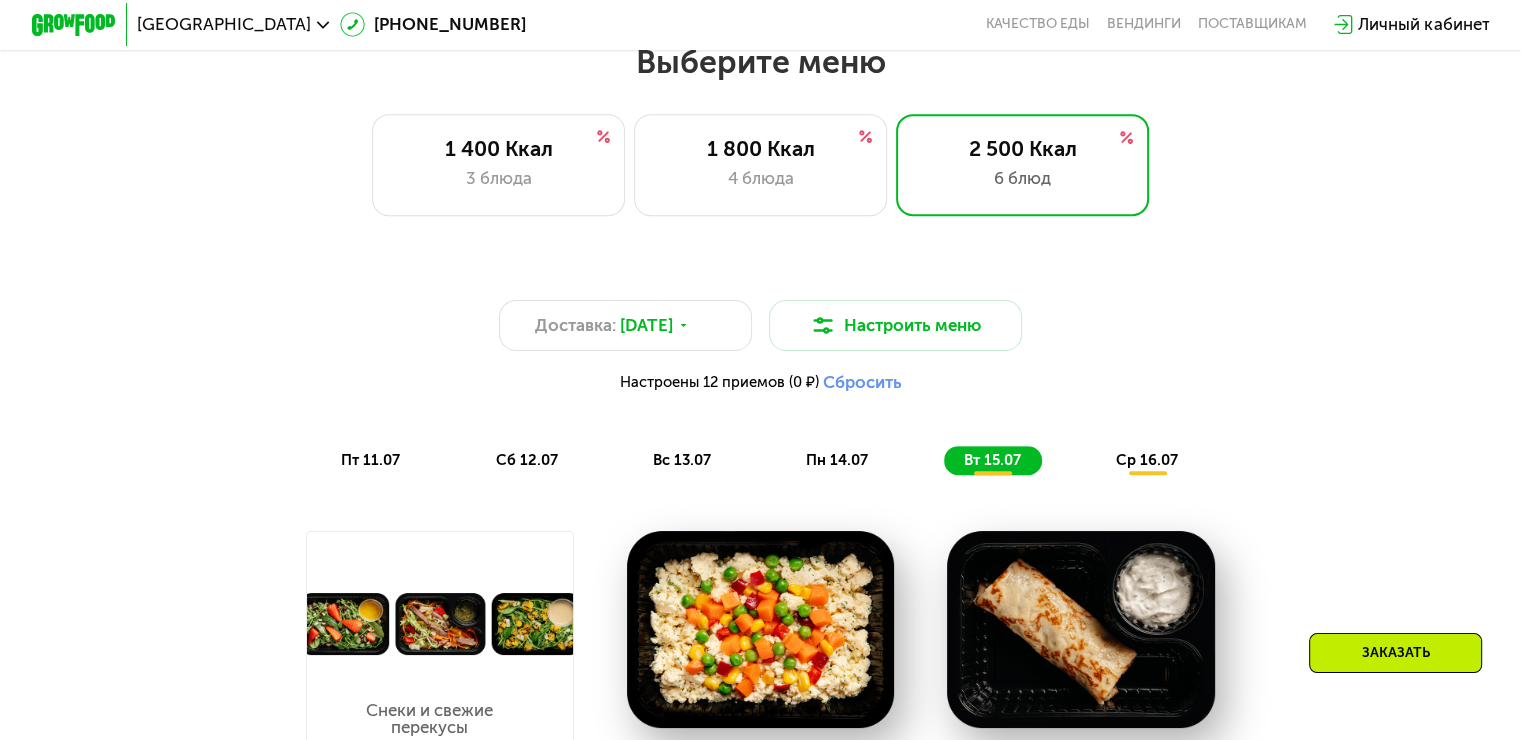 click on "пт 11.07" at bounding box center [370, 460] 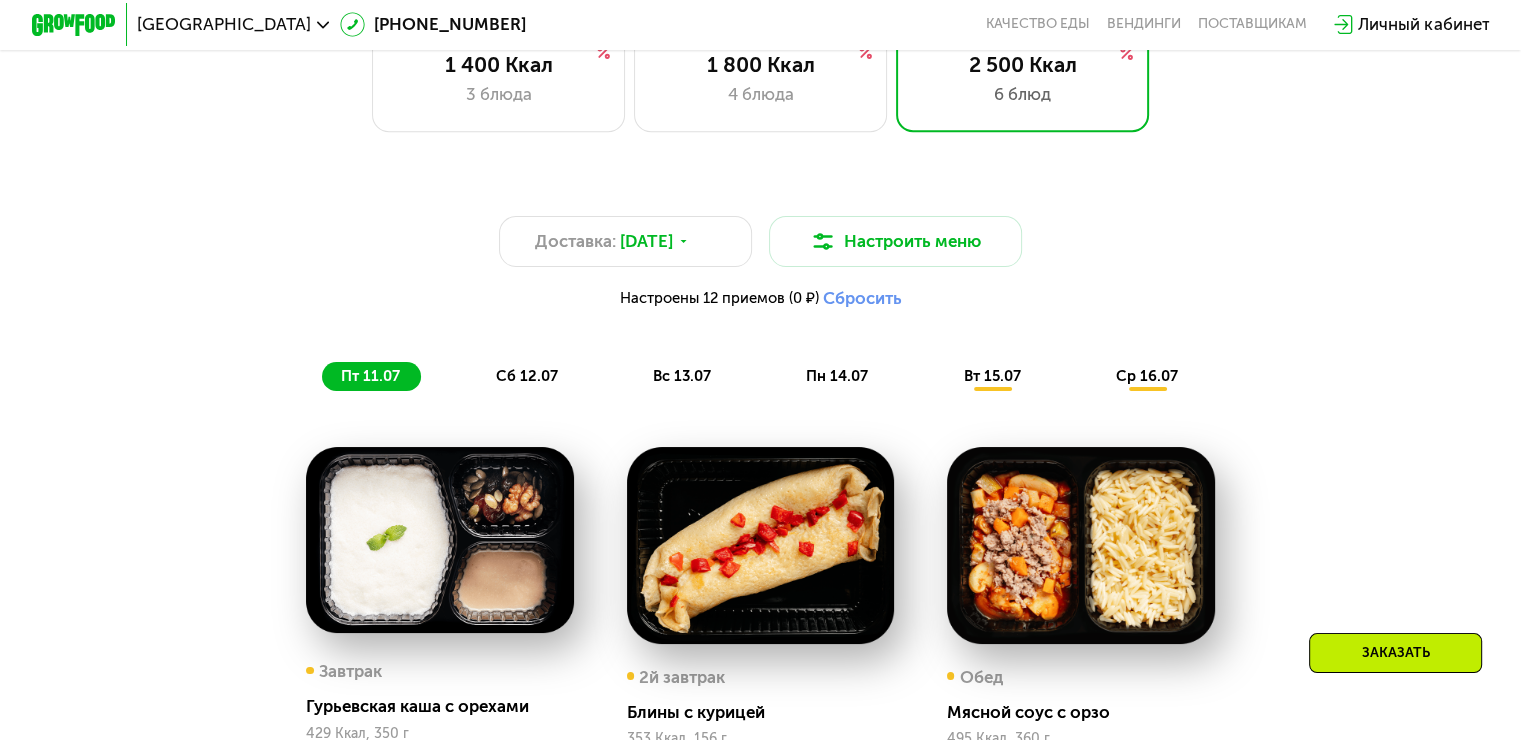 scroll, scrollTop: 900, scrollLeft: 0, axis: vertical 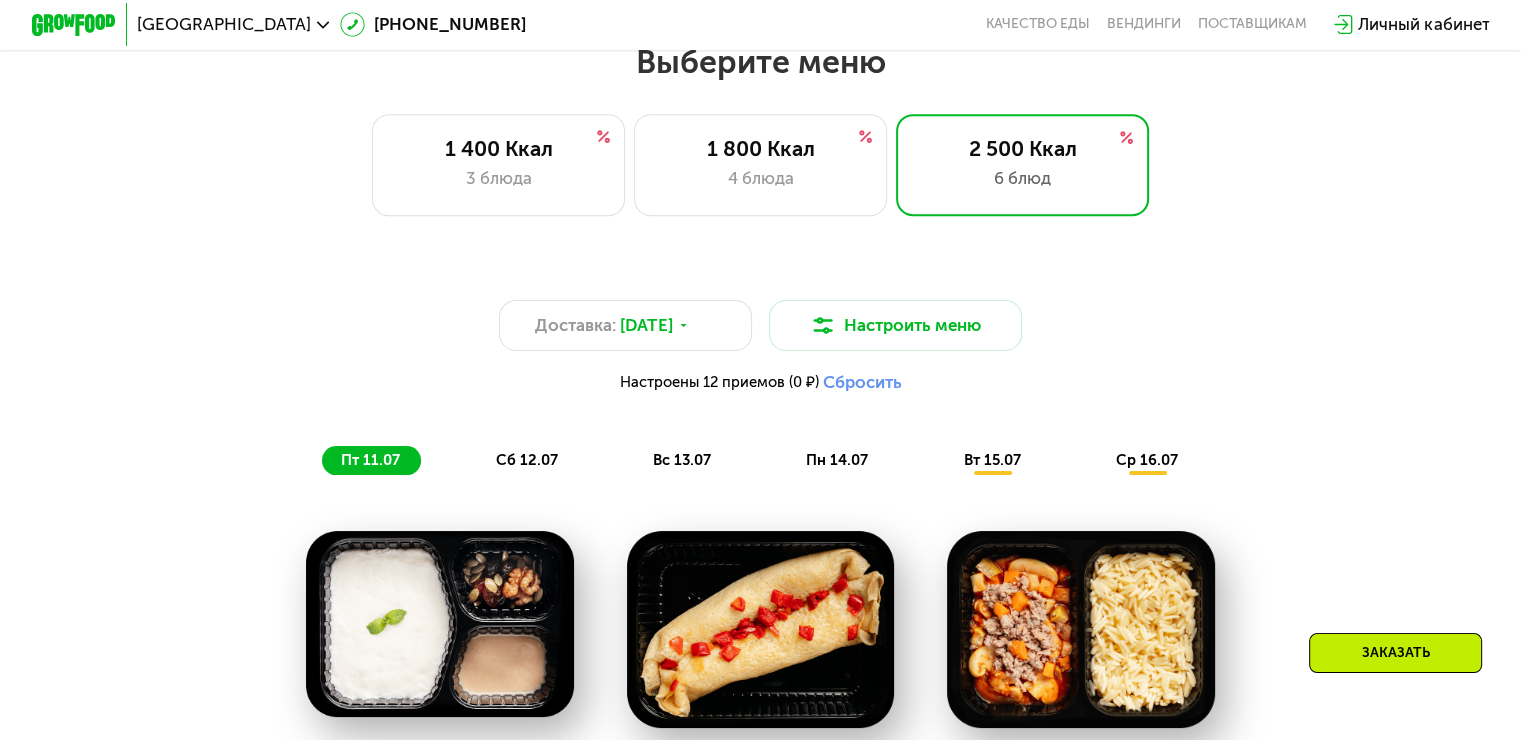 click on "сб 12.07" at bounding box center (526, 460) 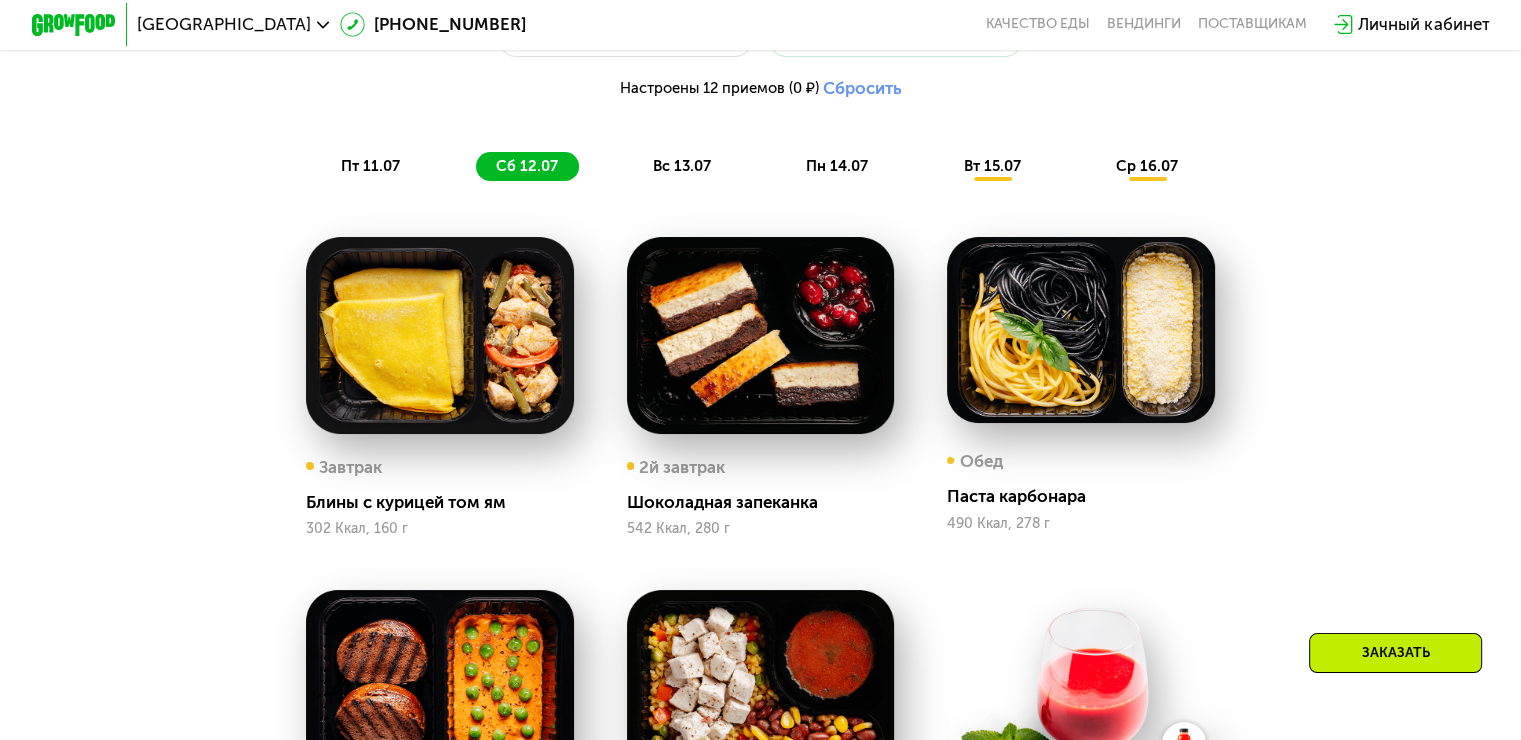 scroll, scrollTop: 1100, scrollLeft: 0, axis: vertical 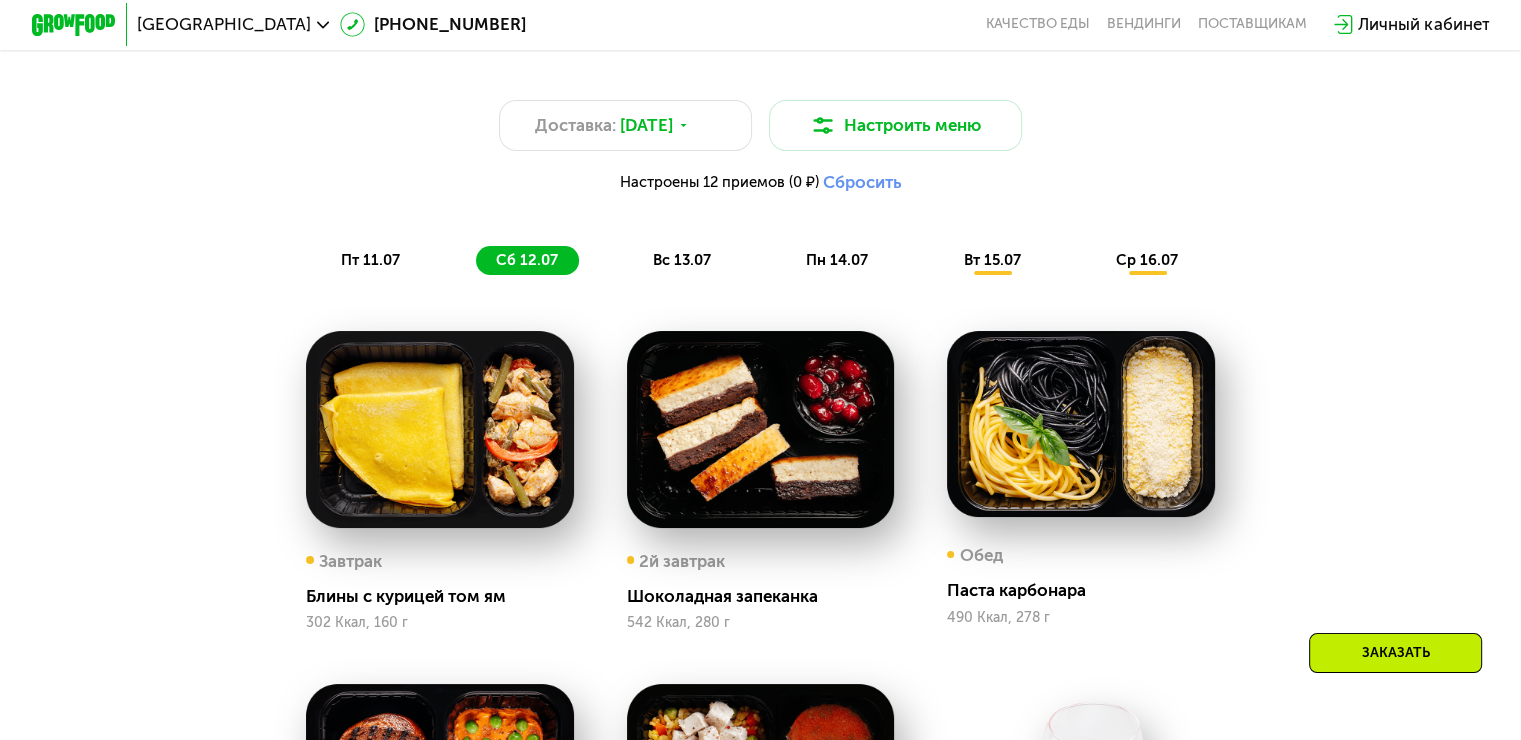 click on "вс 13.07" at bounding box center (682, 260) 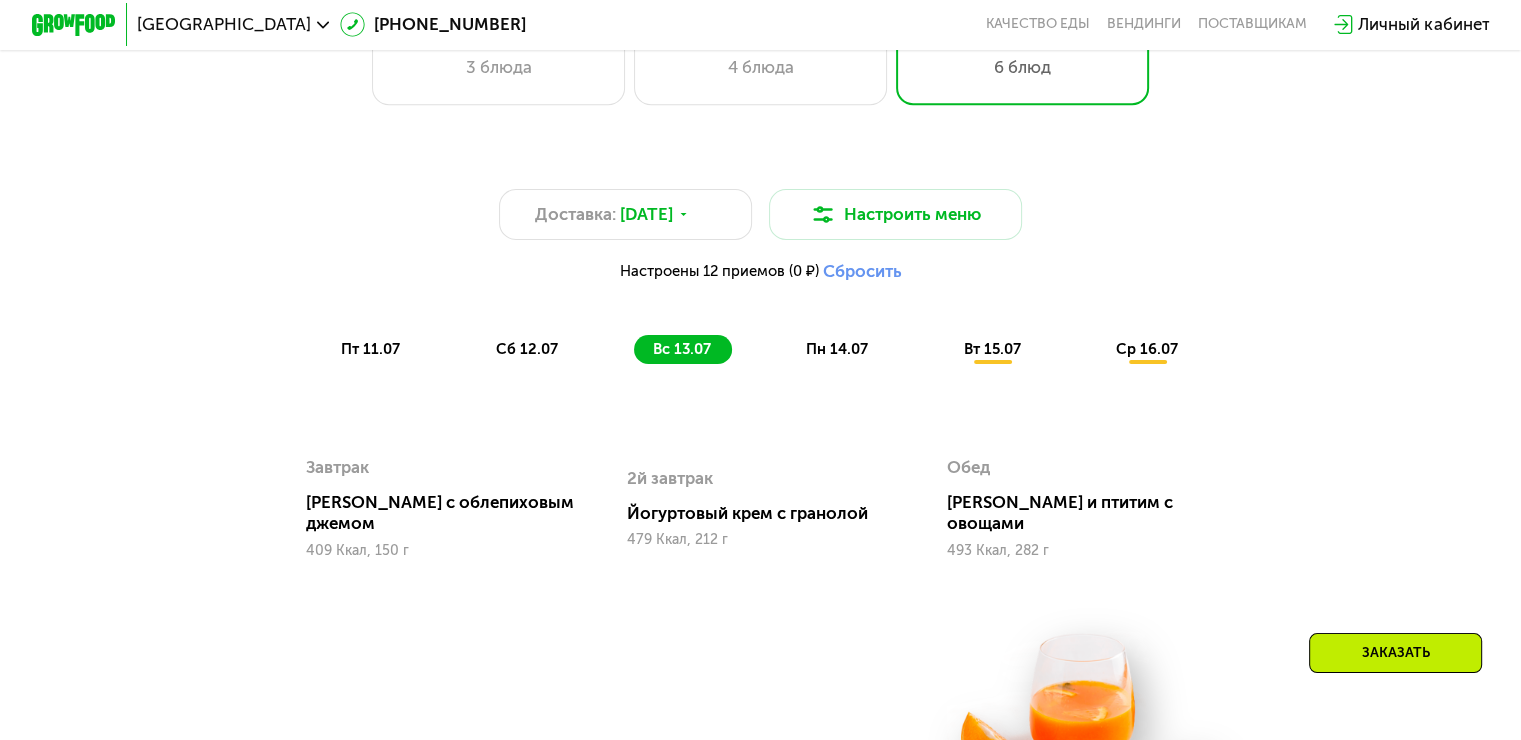 scroll, scrollTop: 969, scrollLeft: 0, axis: vertical 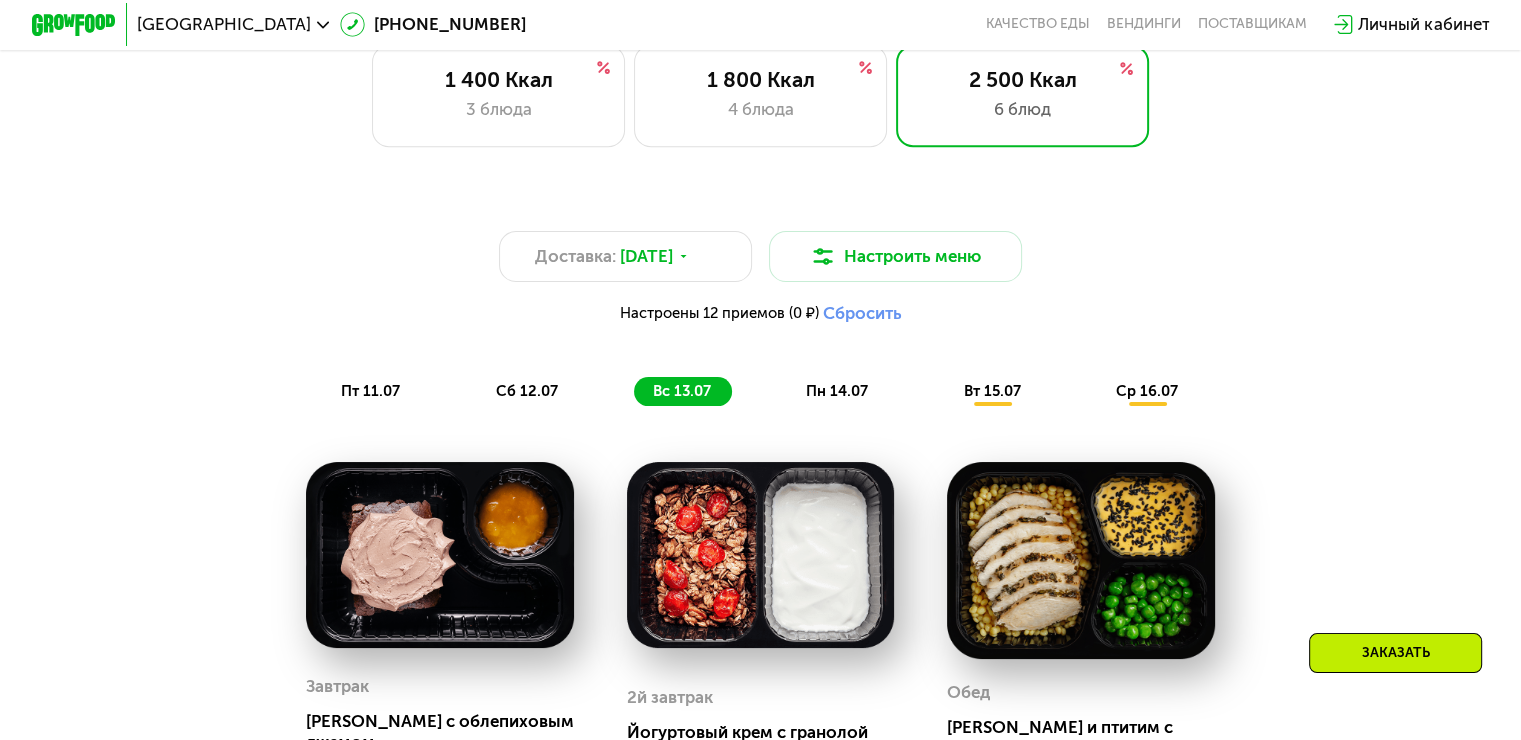 click on "пн 14.07" at bounding box center (837, 391) 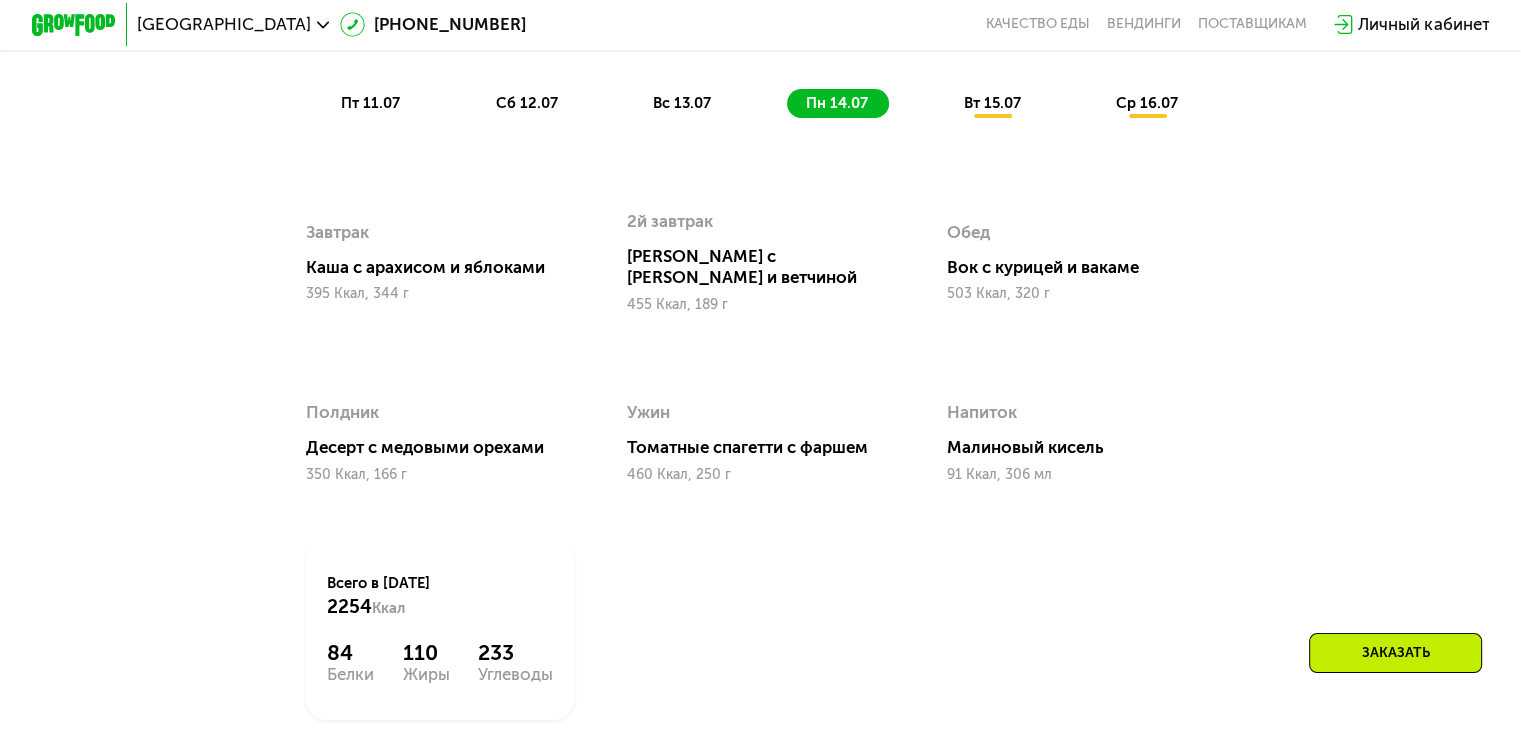 scroll, scrollTop: 1169, scrollLeft: 0, axis: vertical 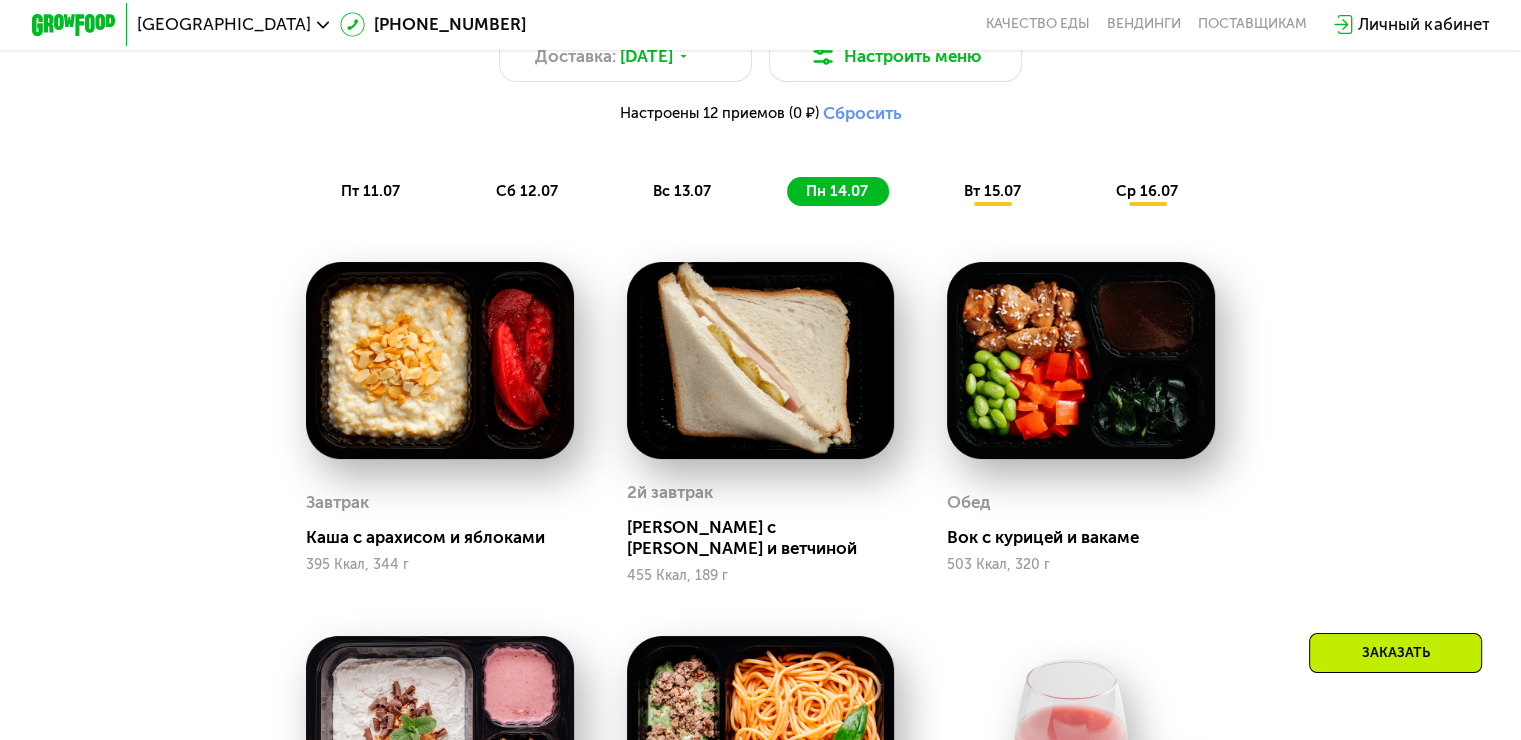 click on "вт 15.07" at bounding box center [991, 191] 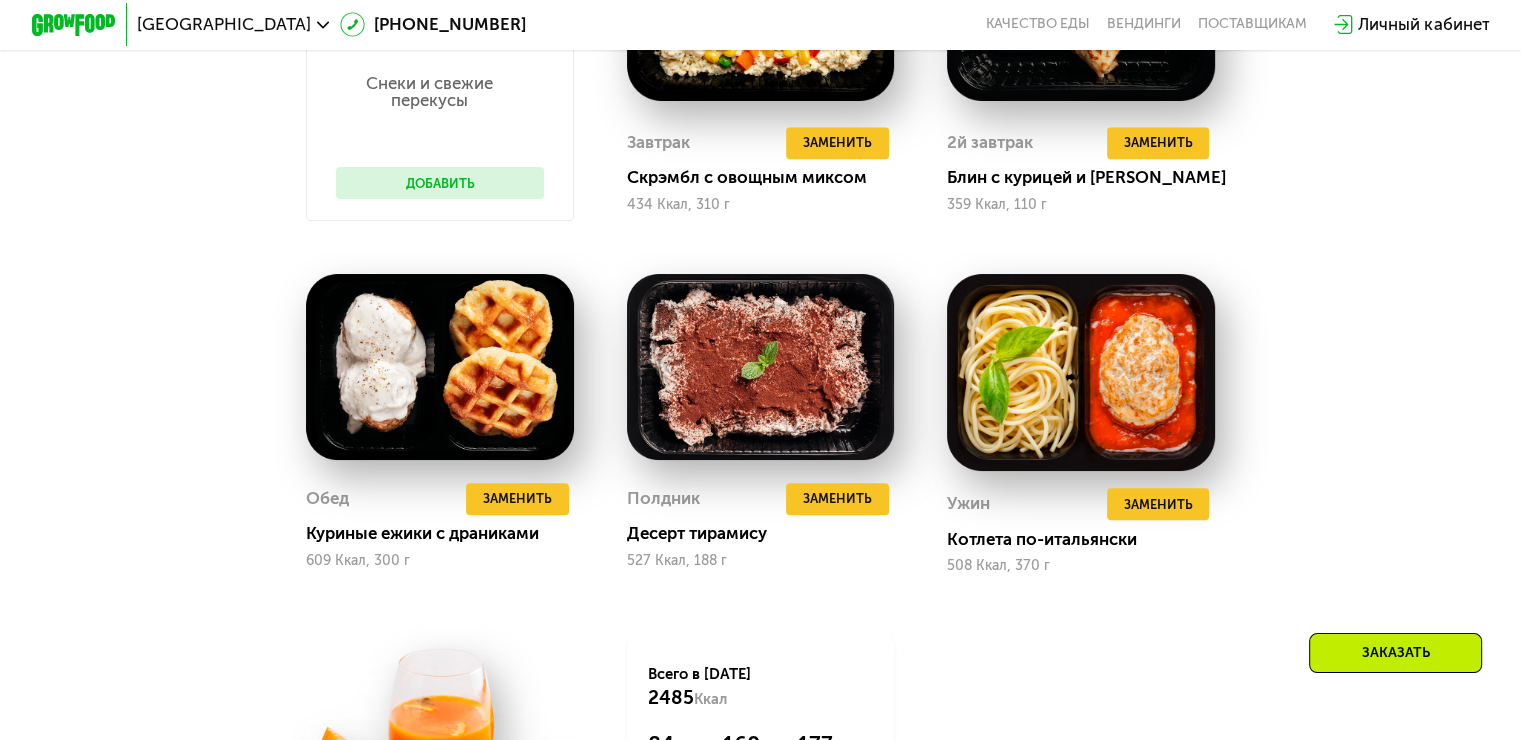 scroll, scrollTop: 1769, scrollLeft: 0, axis: vertical 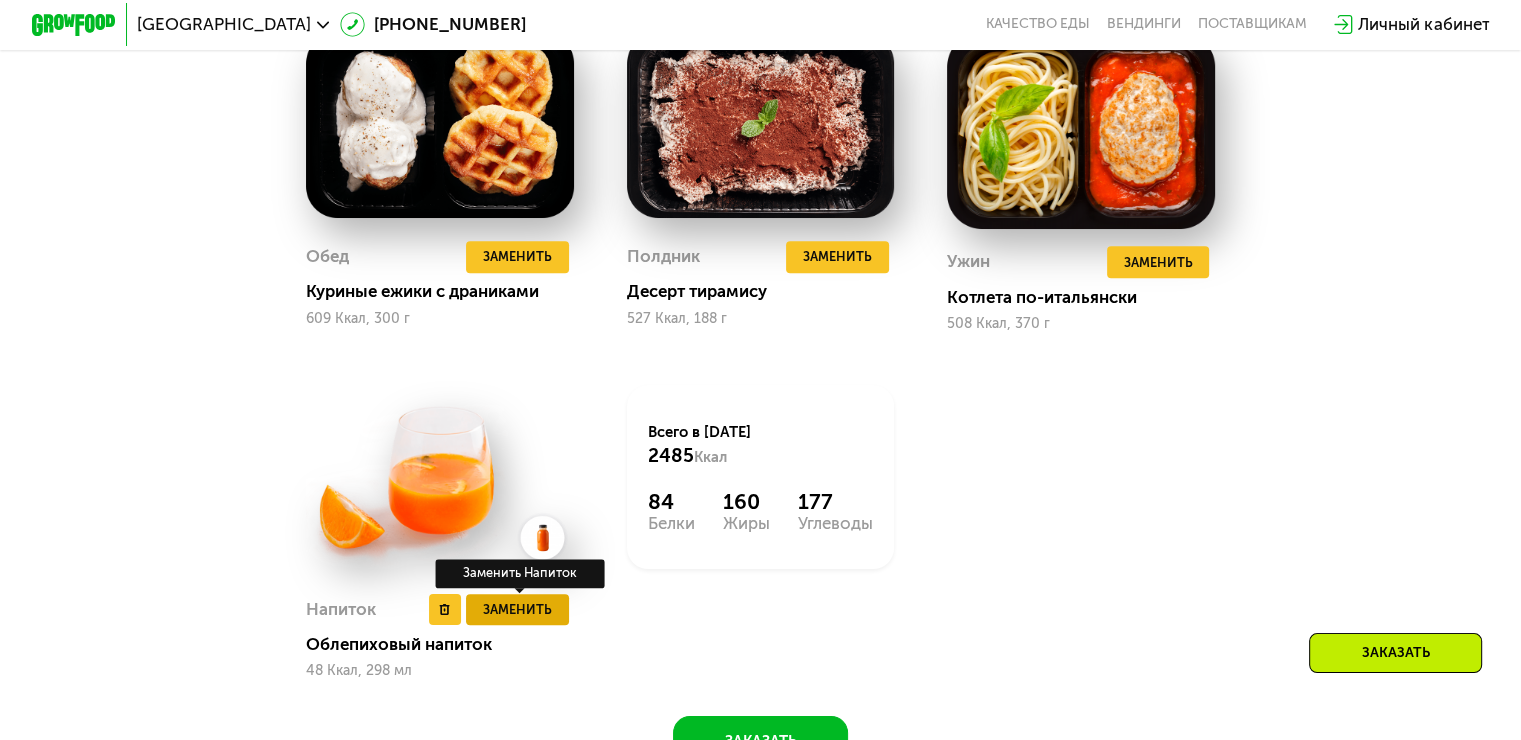 click on "Заменить" at bounding box center (517, 609) 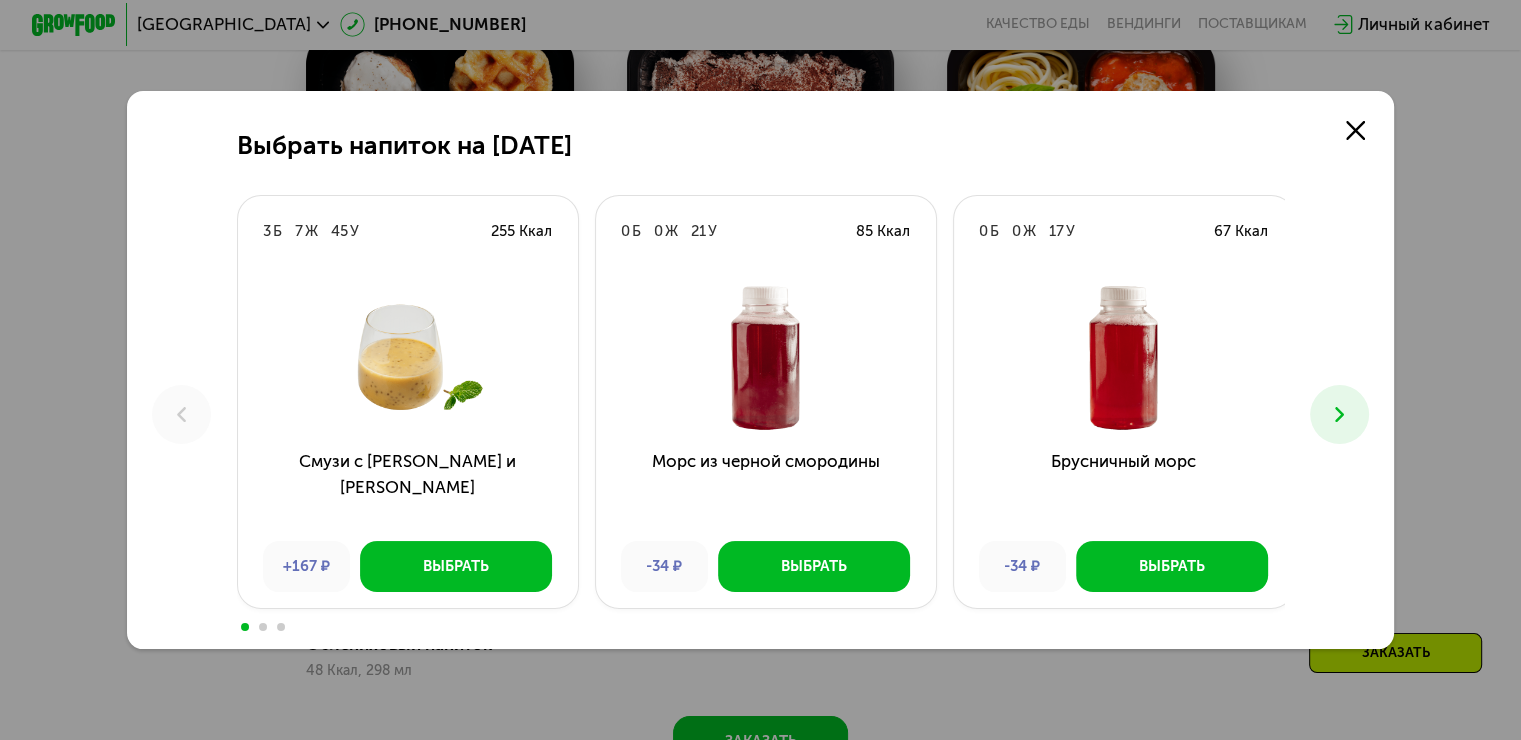 scroll, scrollTop: 0, scrollLeft: 0, axis: both 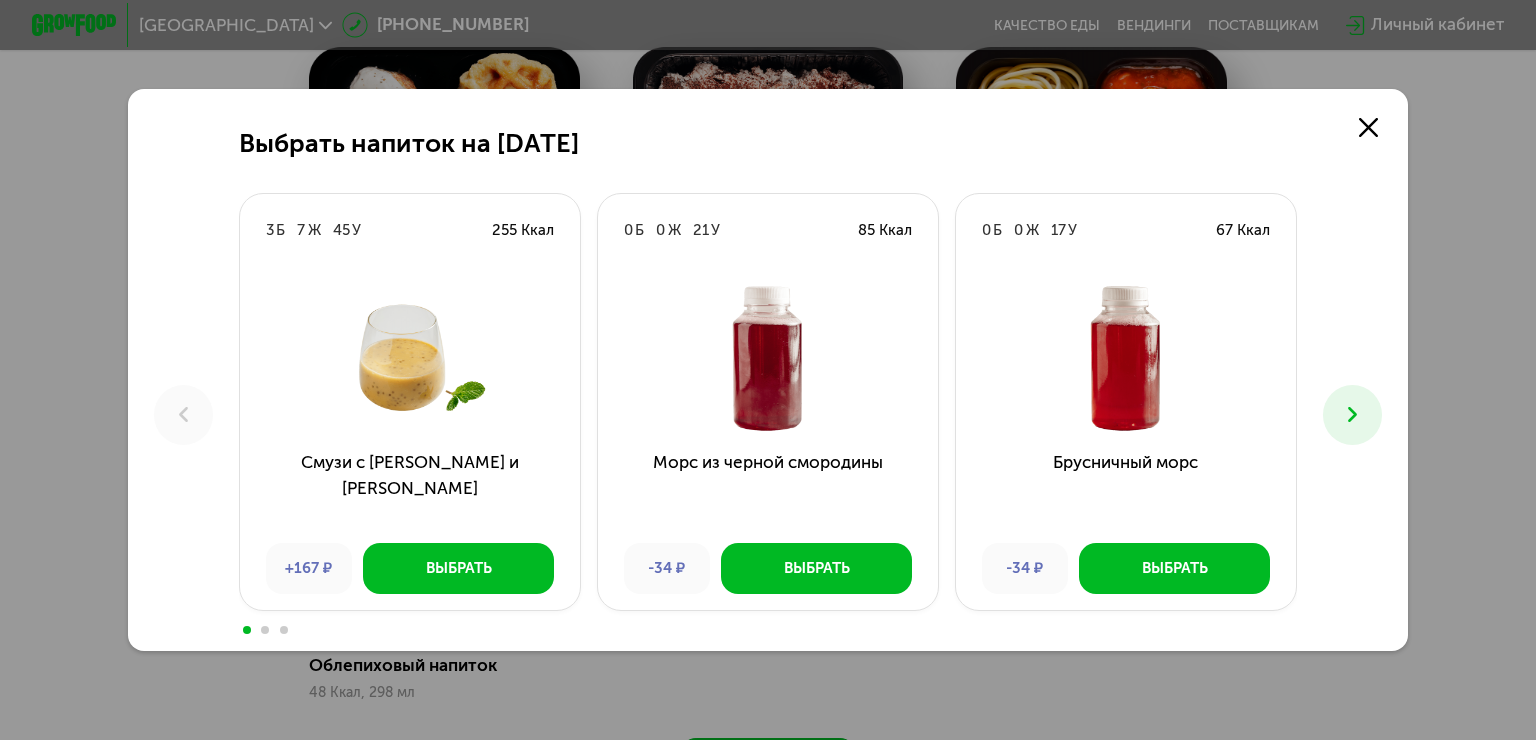 click 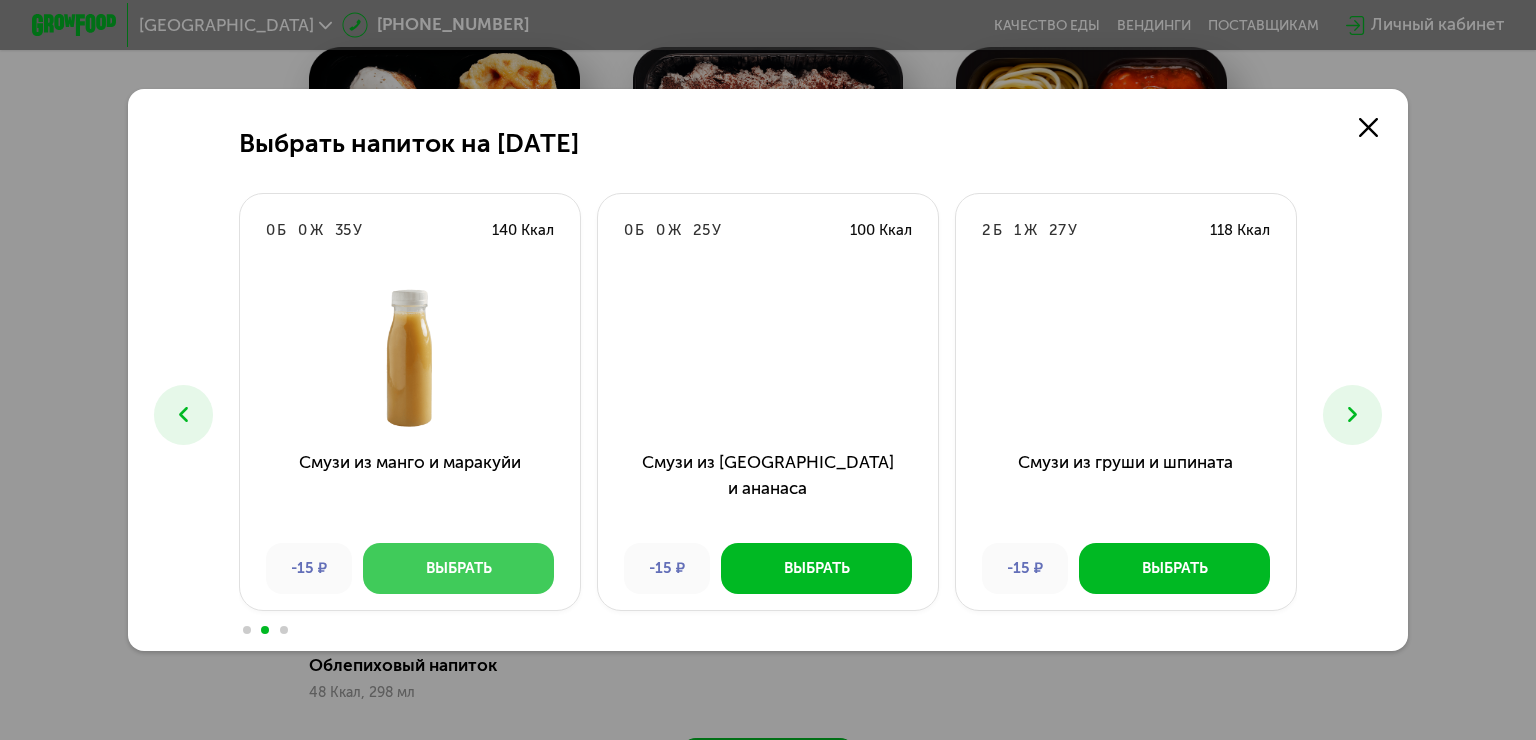 click on "Выбрать" at bounding box center [459, 568] 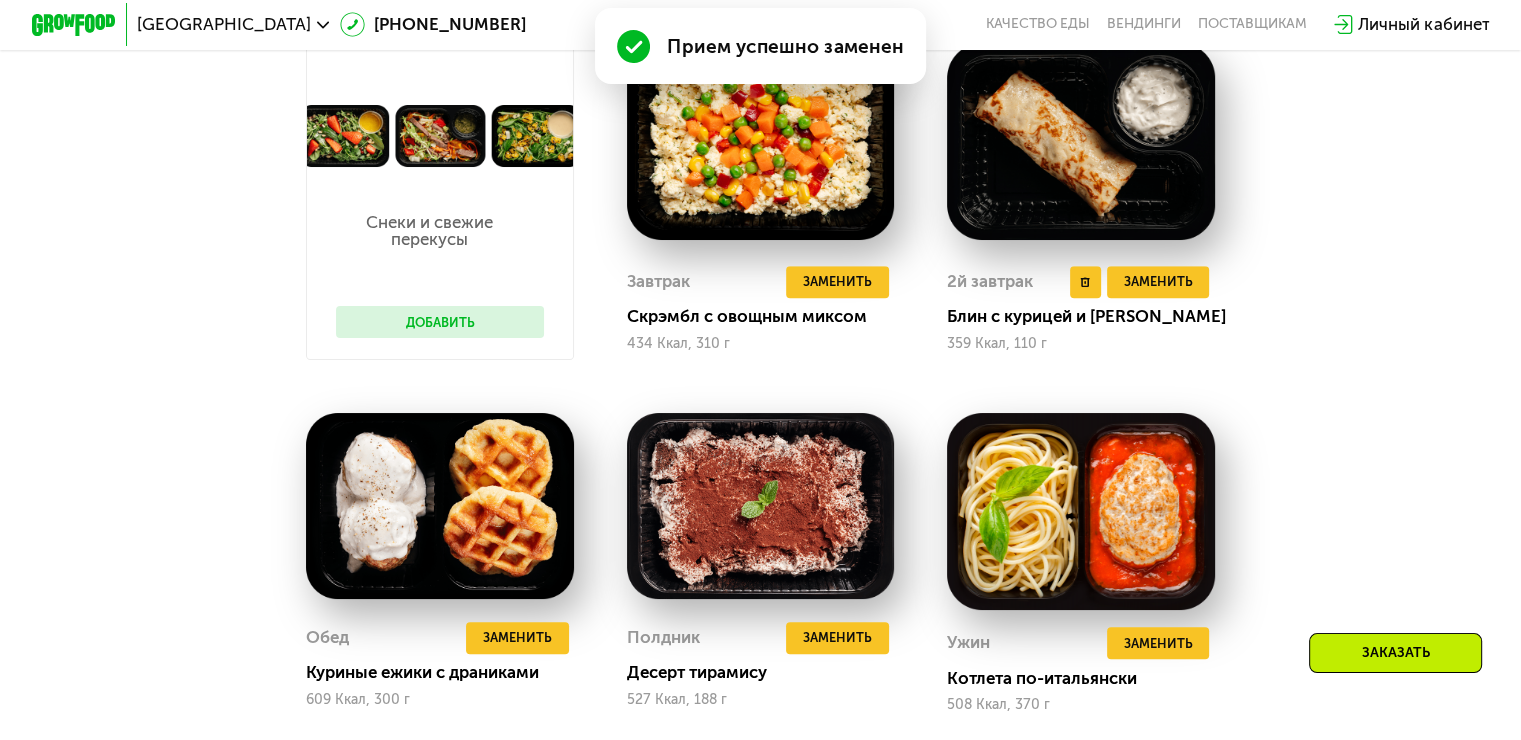 scroll, scrollTop: 1169, scrollLeft: 0, axis: vertical 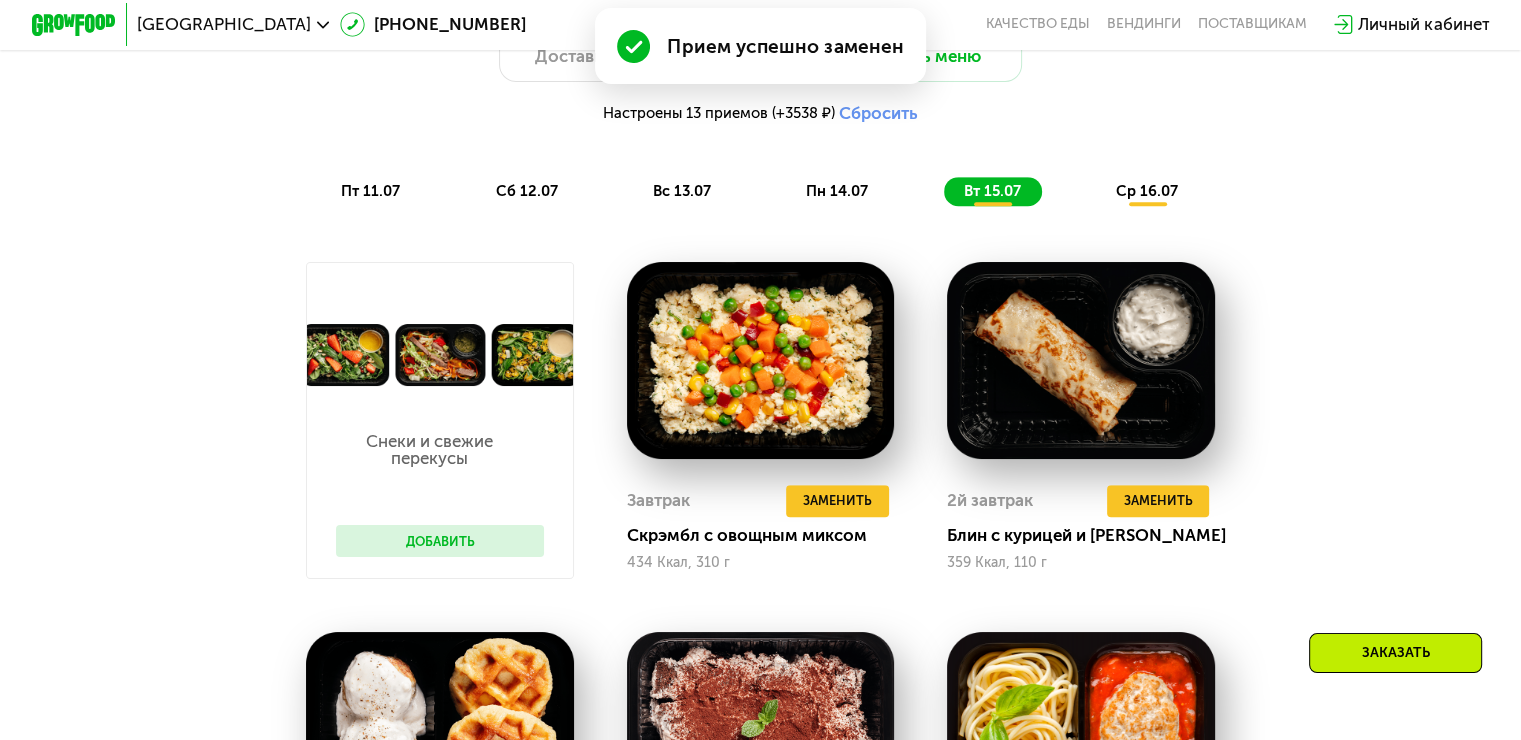 click on "ср 16.07" 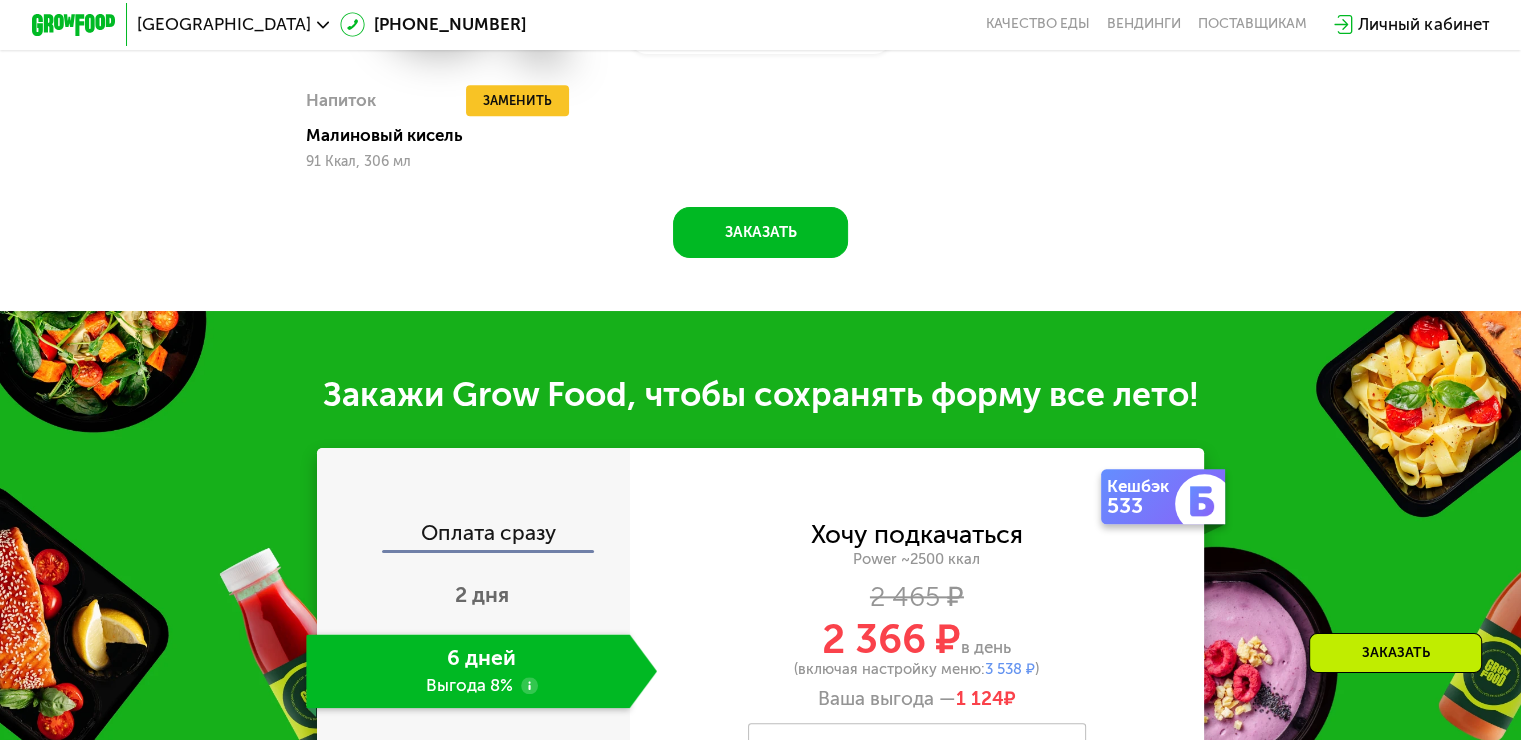 scroll, scrollTop: 2169, scrollLeft: 0, axis: vertical 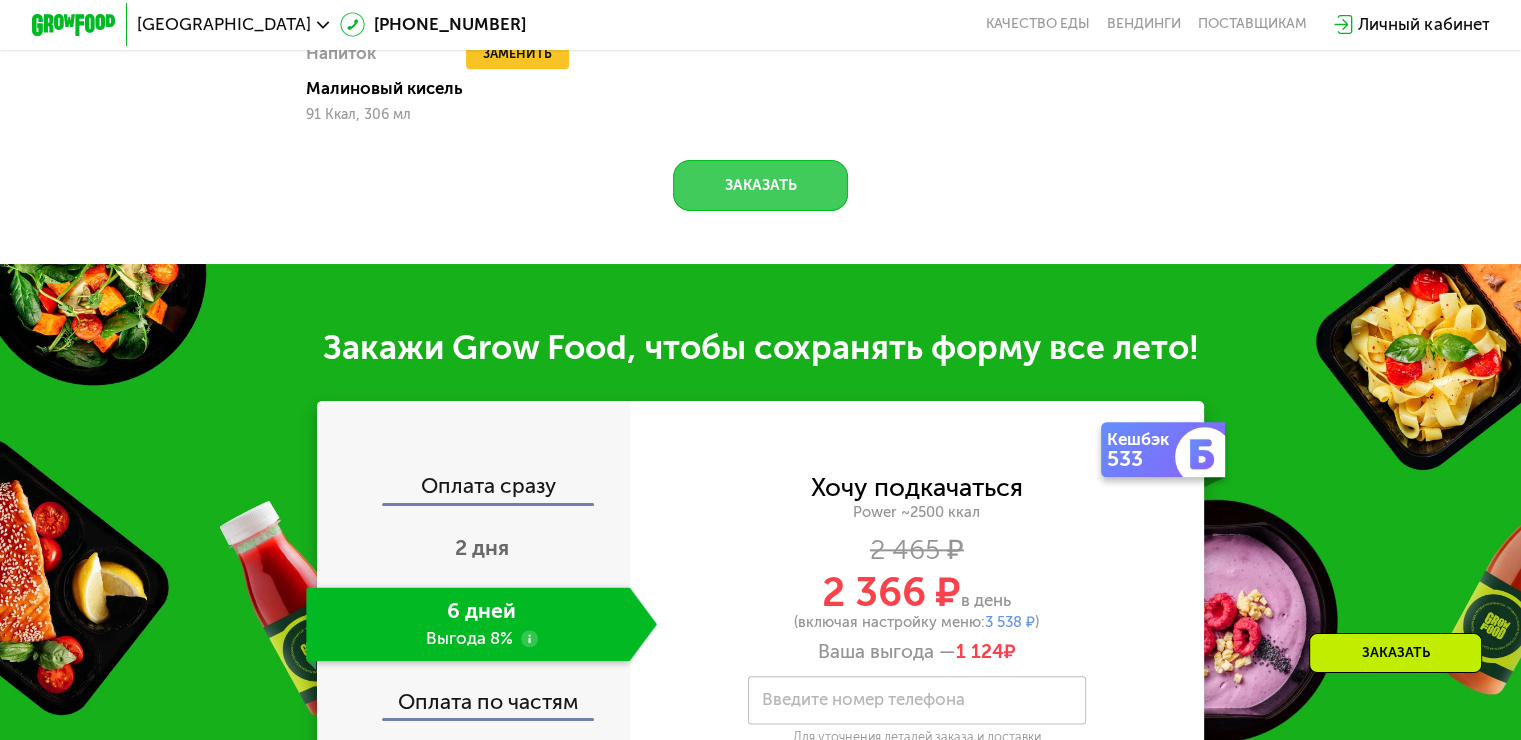 click on "Заказать" 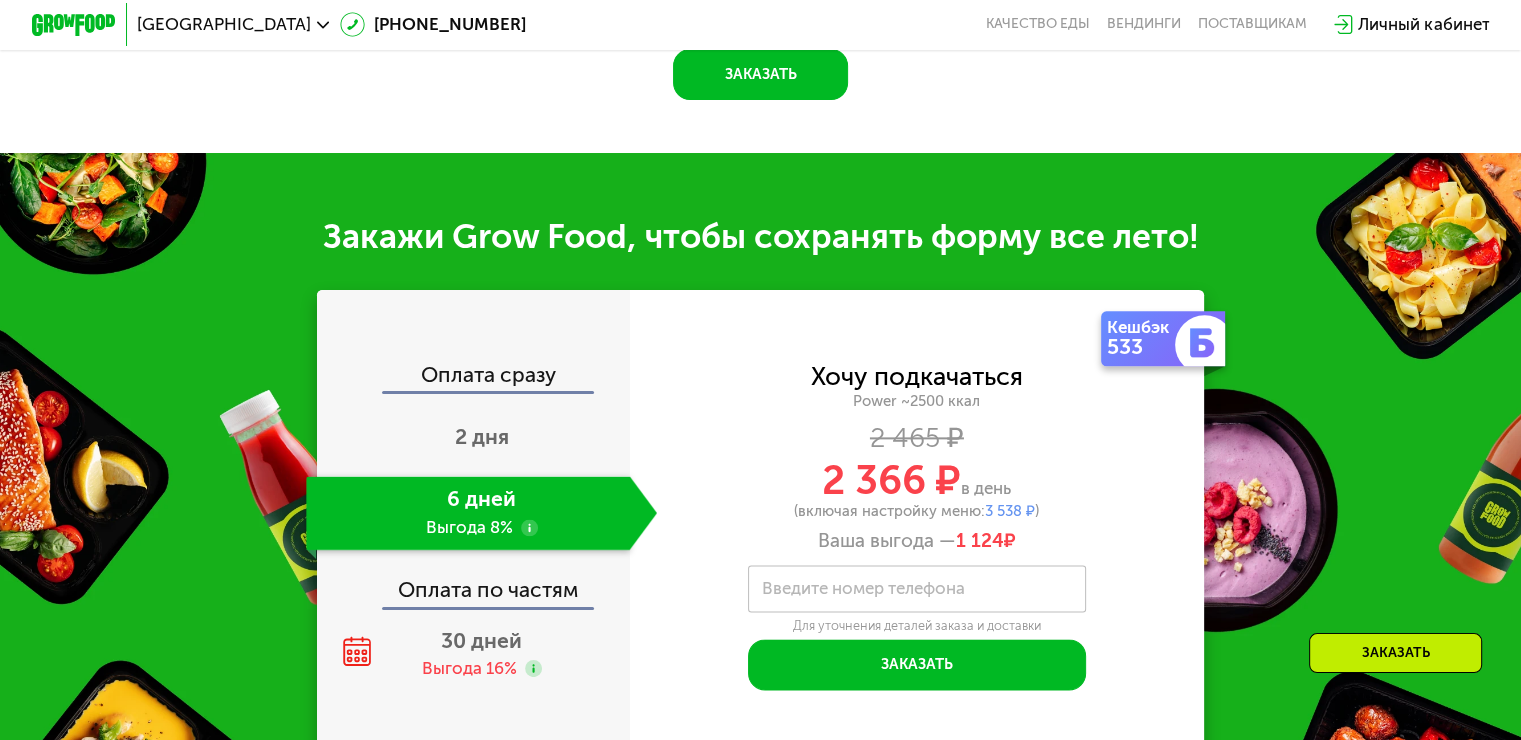 scroll, scrollTop: 2618, scrollLeft: 0, axis: vertical 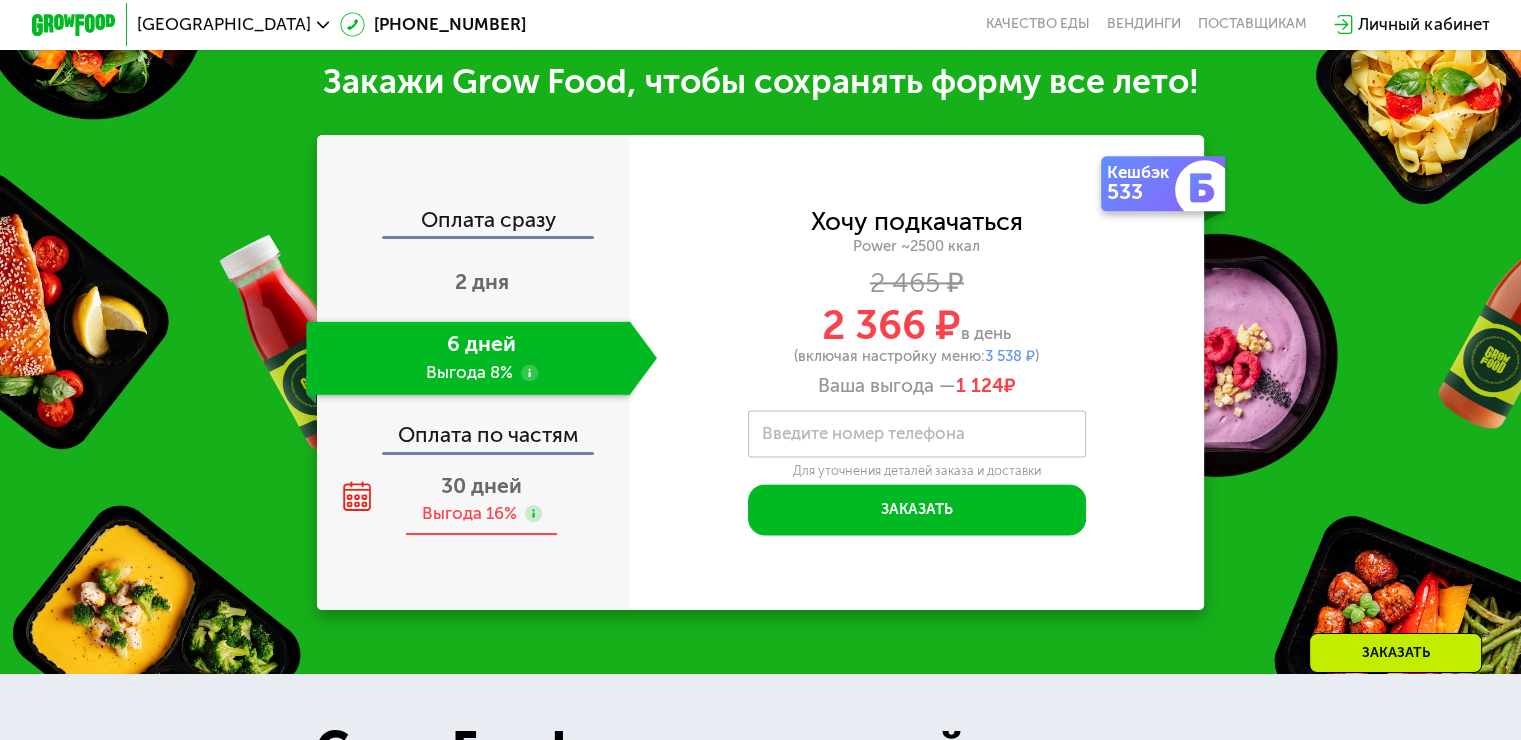 click on "30 дней" at bounding box center (481, 485) 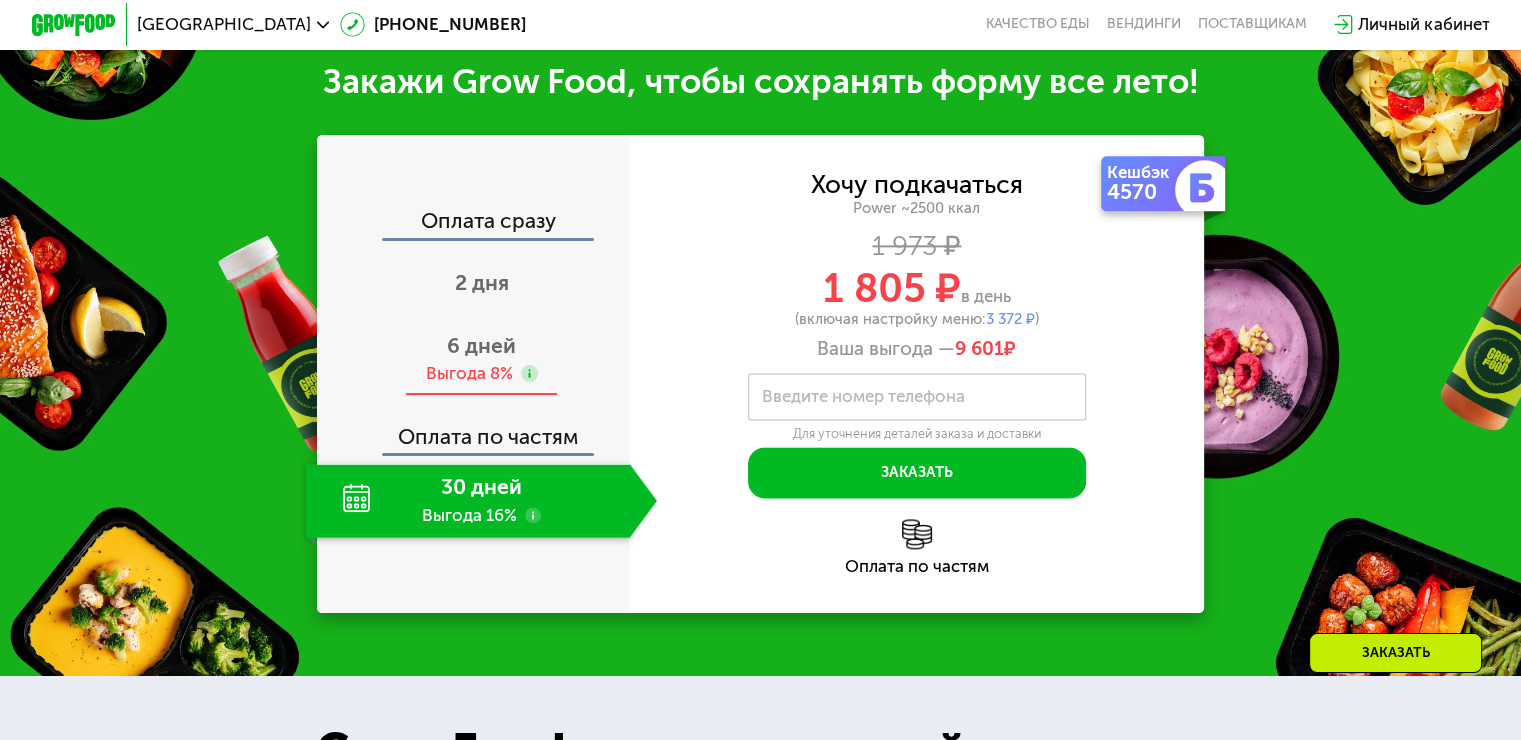 click on "6 дней" at bounding box center (481, 345) 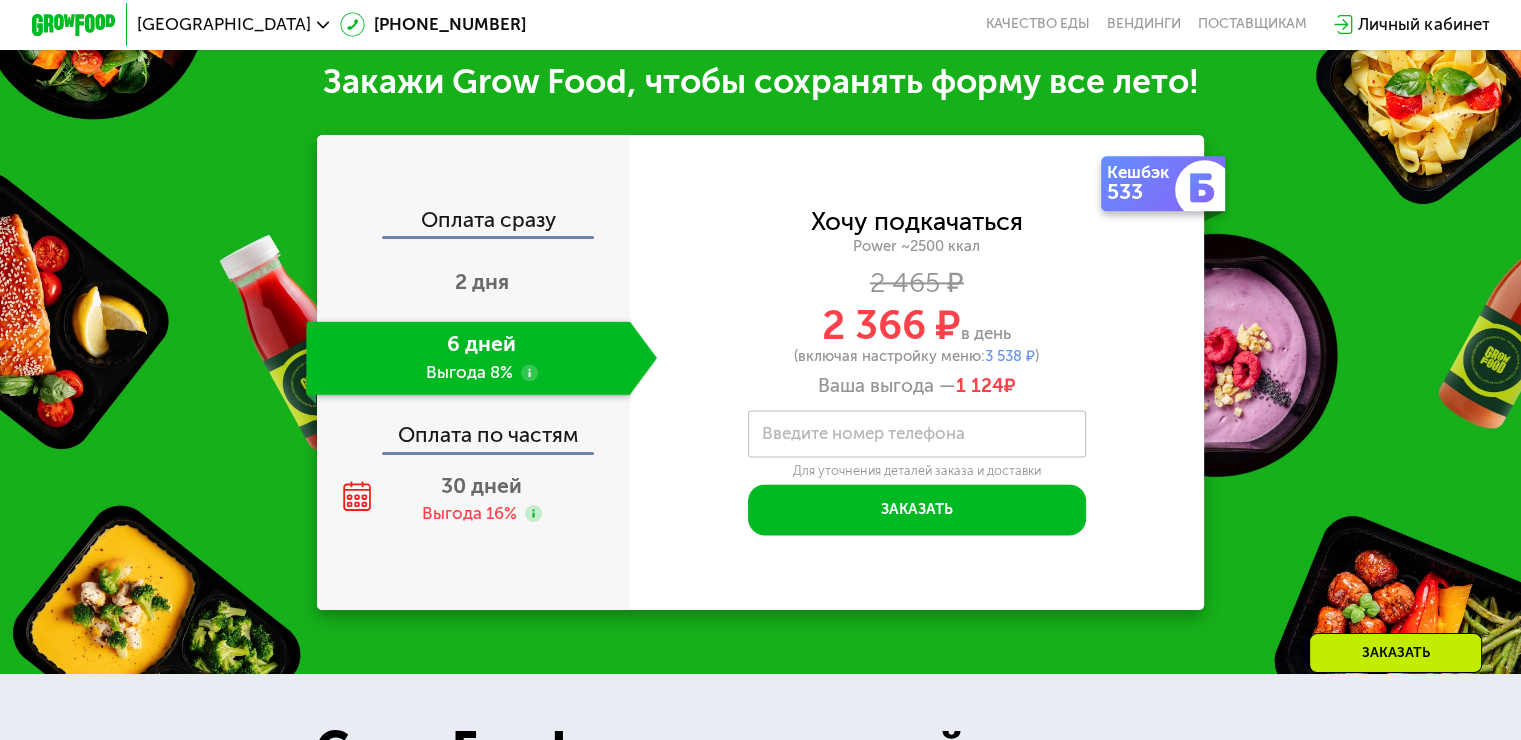 click on "6 дней Выгода 8%" 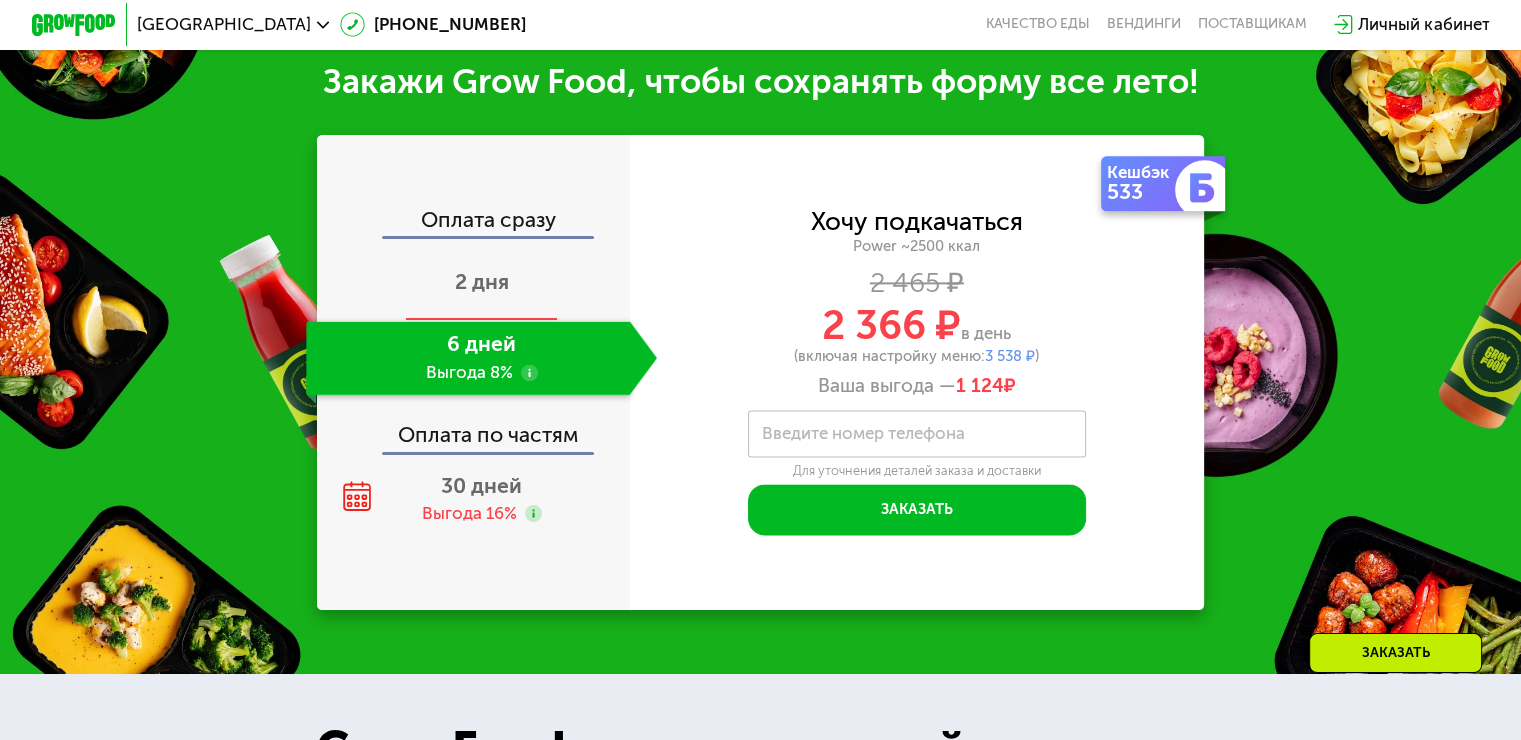 click on "2 дня" at bounding box center [482, 281] 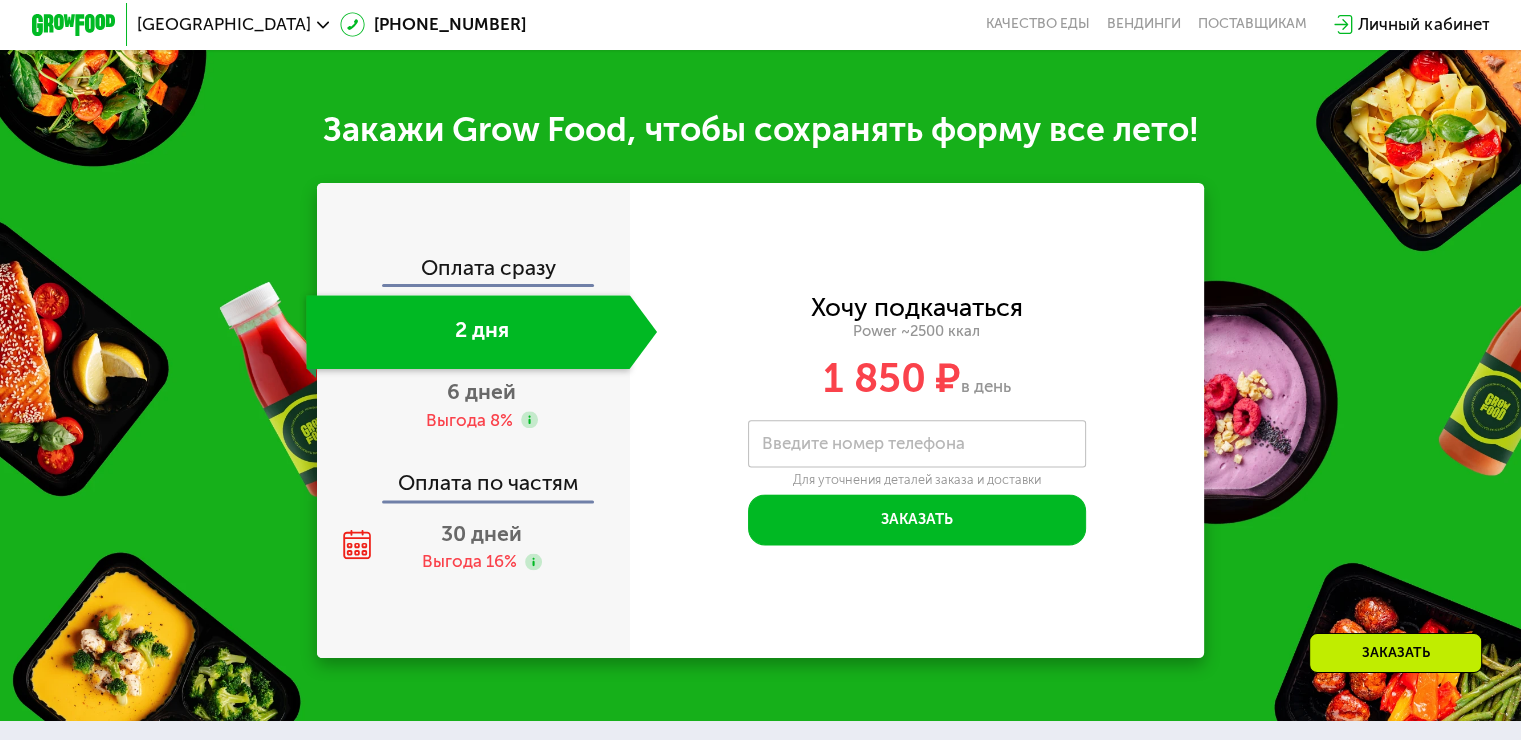 scroll, scrollTop: 2418, scrollLeft: 0, axis: vertical 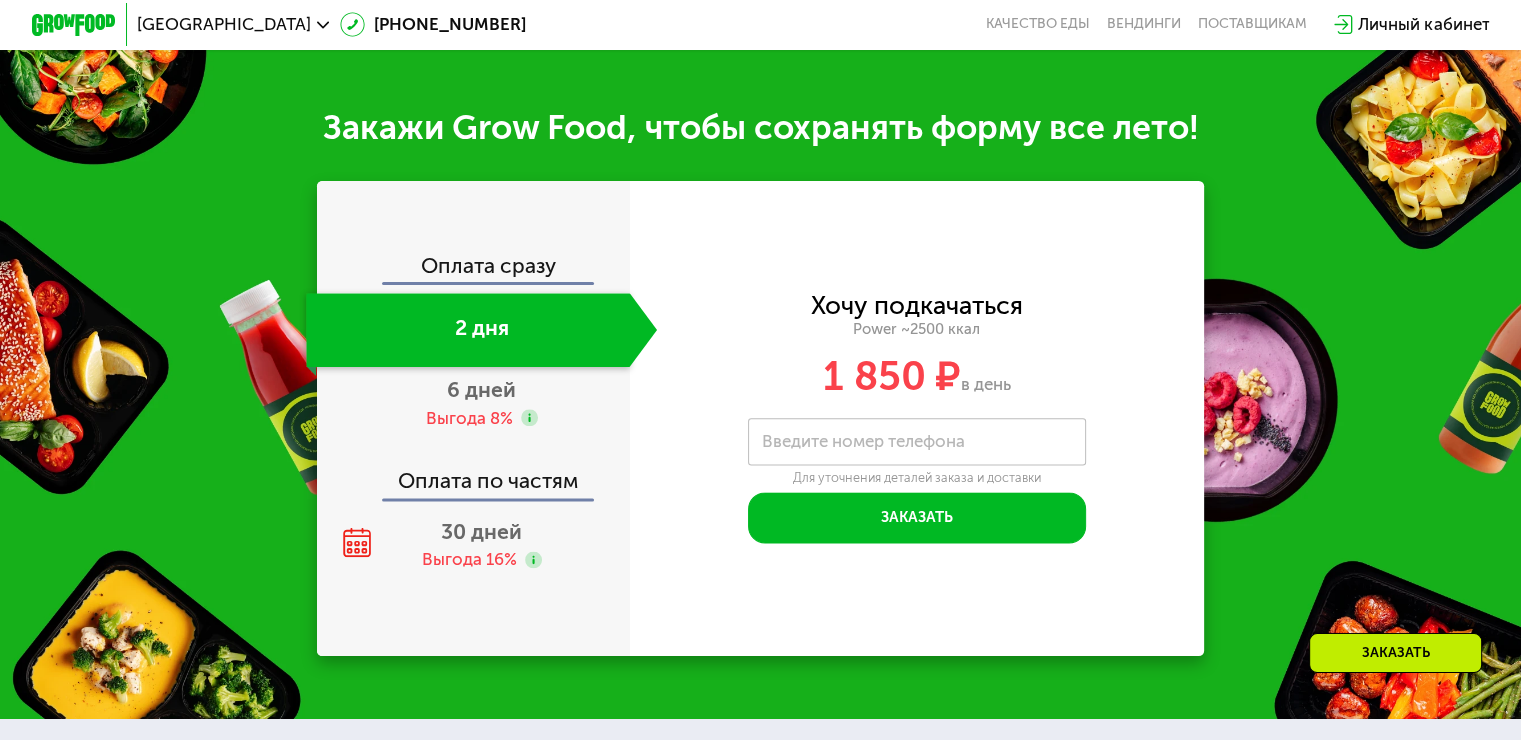 click on "Выгода 8%" at bounding box center (468, 418) 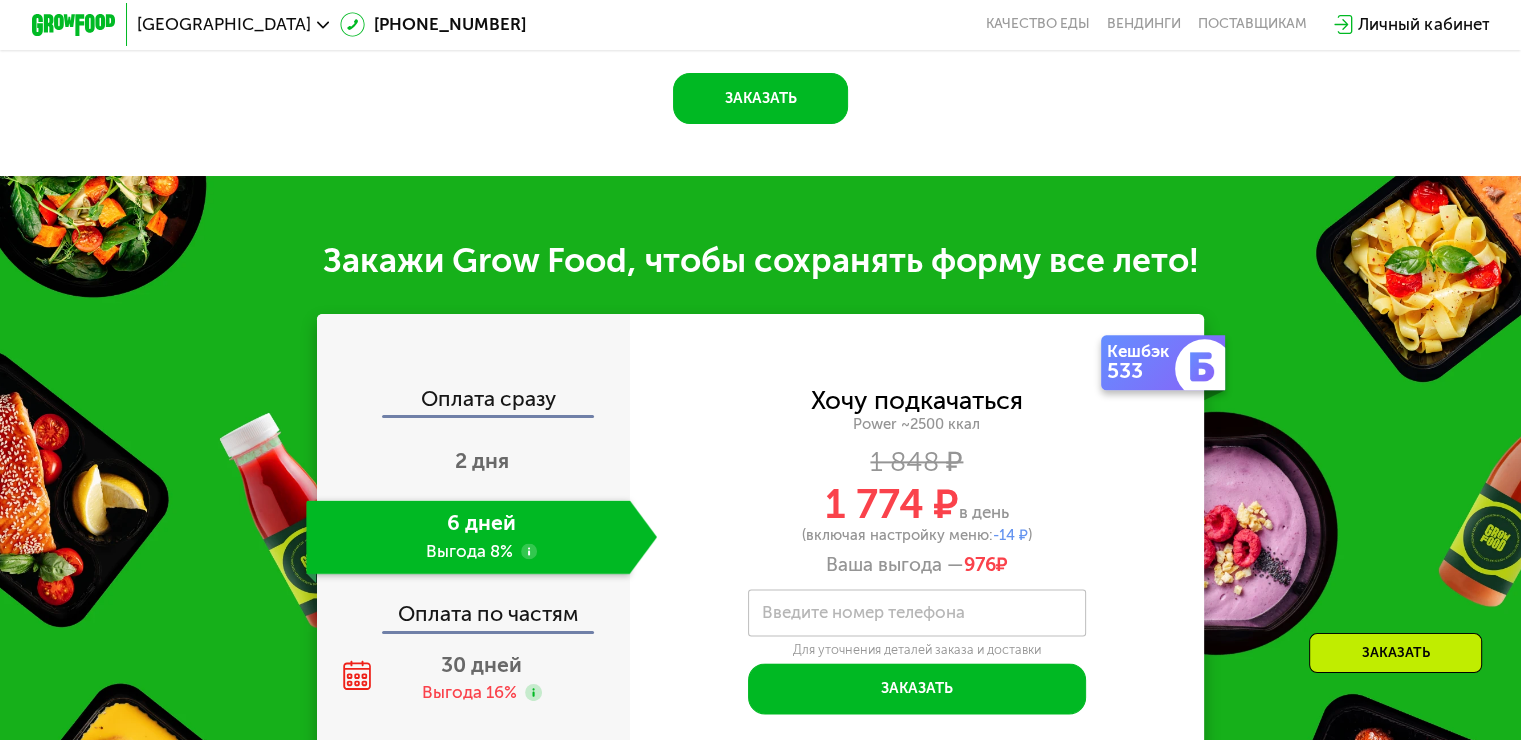 scroll, scrollTop: 2718, scrollLeft: 0, axis: vertical 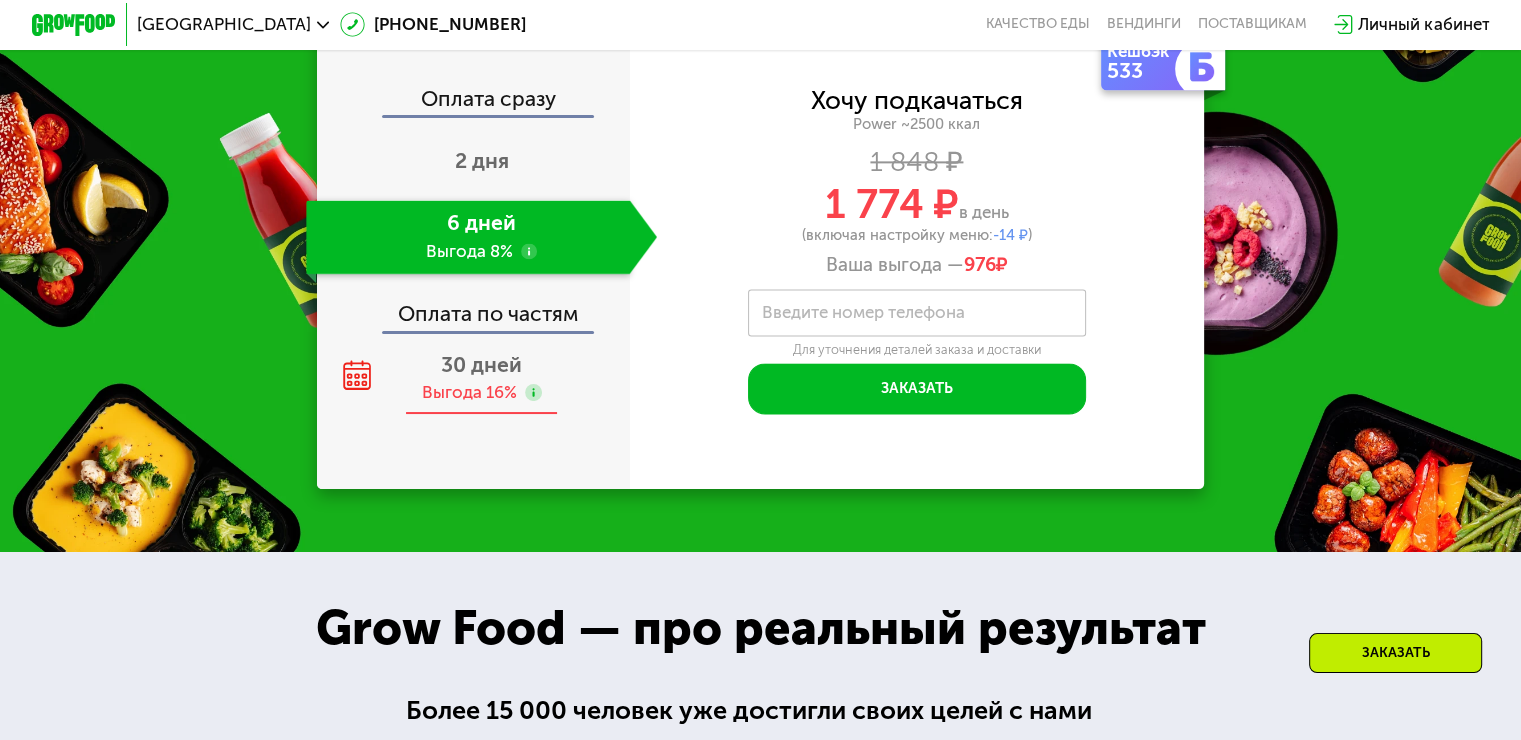 click on "30 дней" at bounding box center [481, 364] 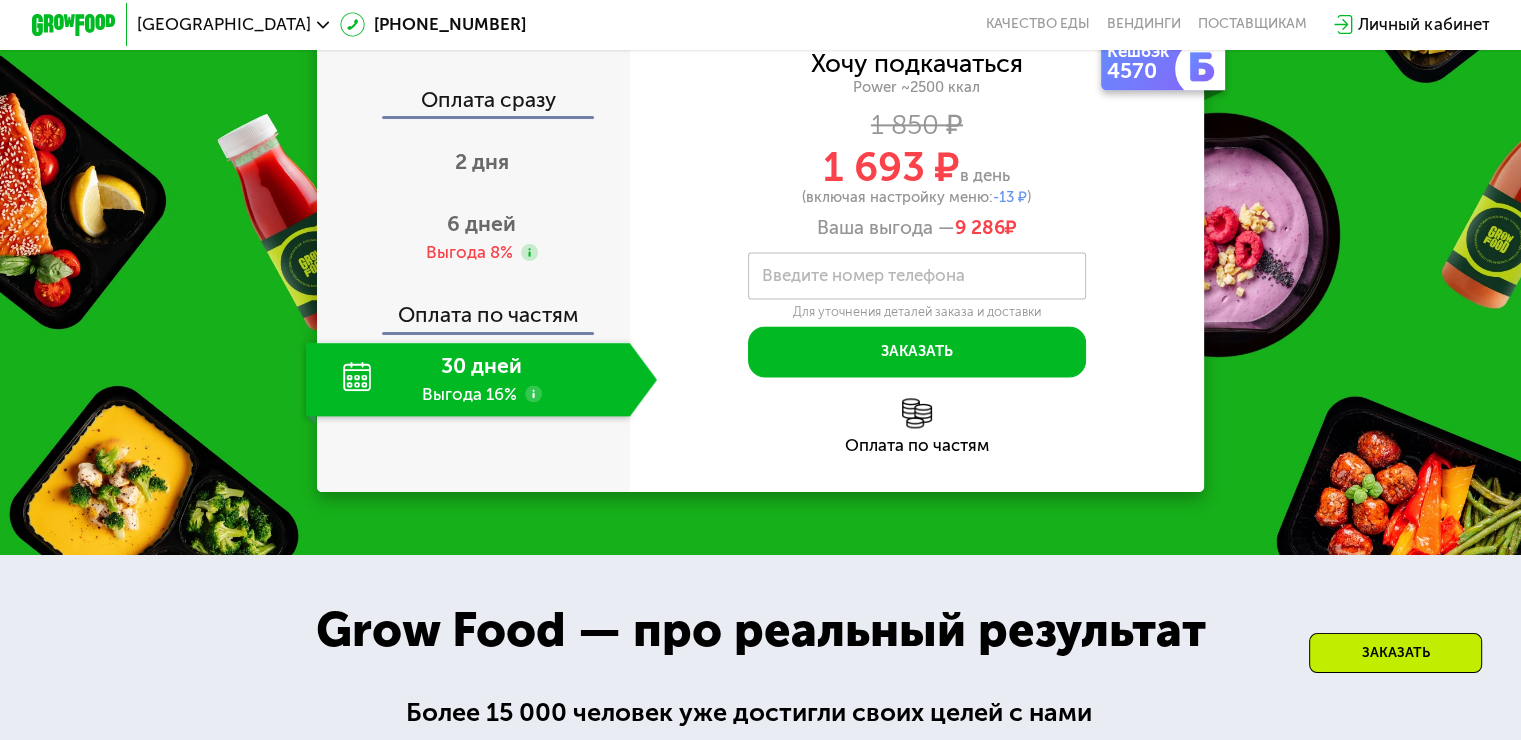 scroll, scrollTop: 2618, scrollLeft: 0, axis: vertical 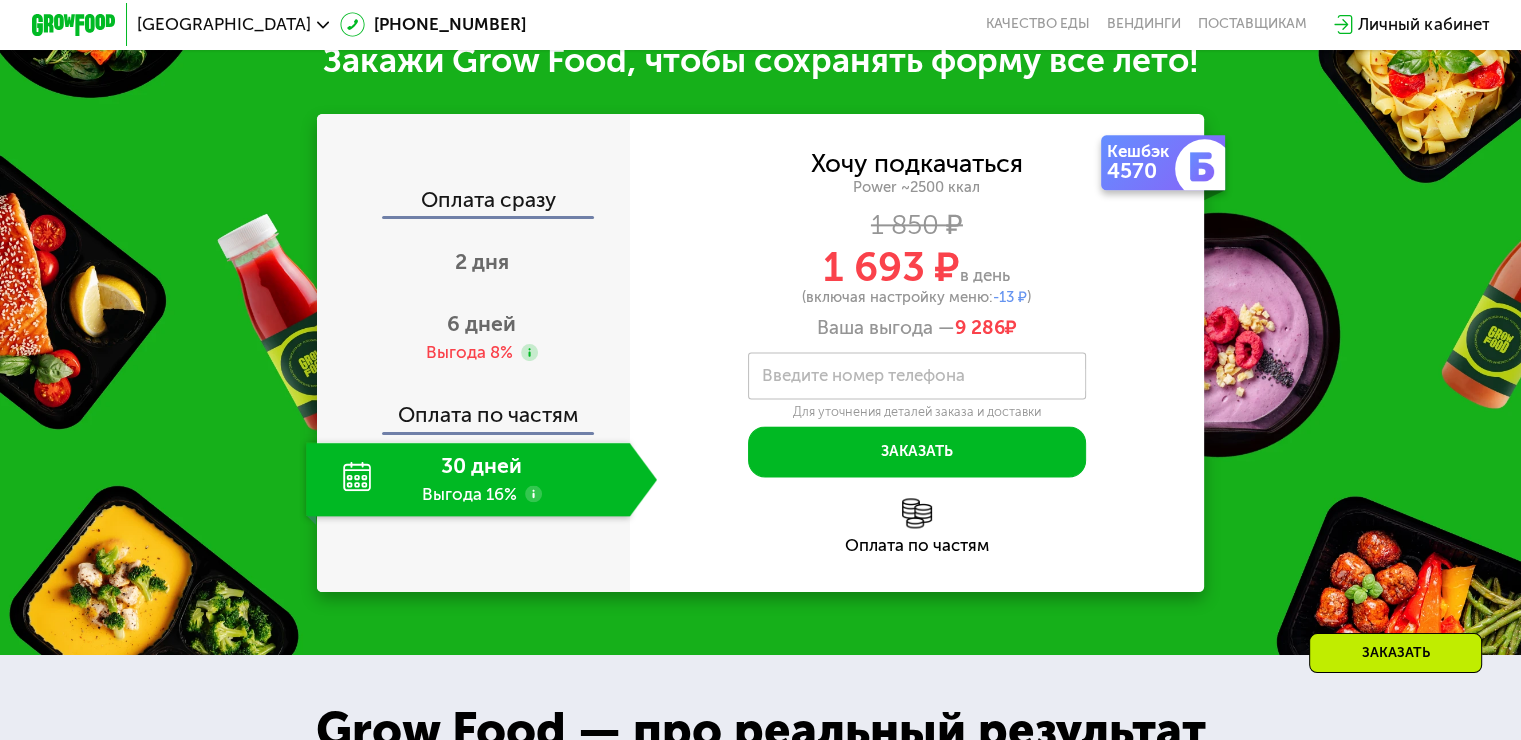 click on "Введите номер телефона" at bounding box center (863, 376) 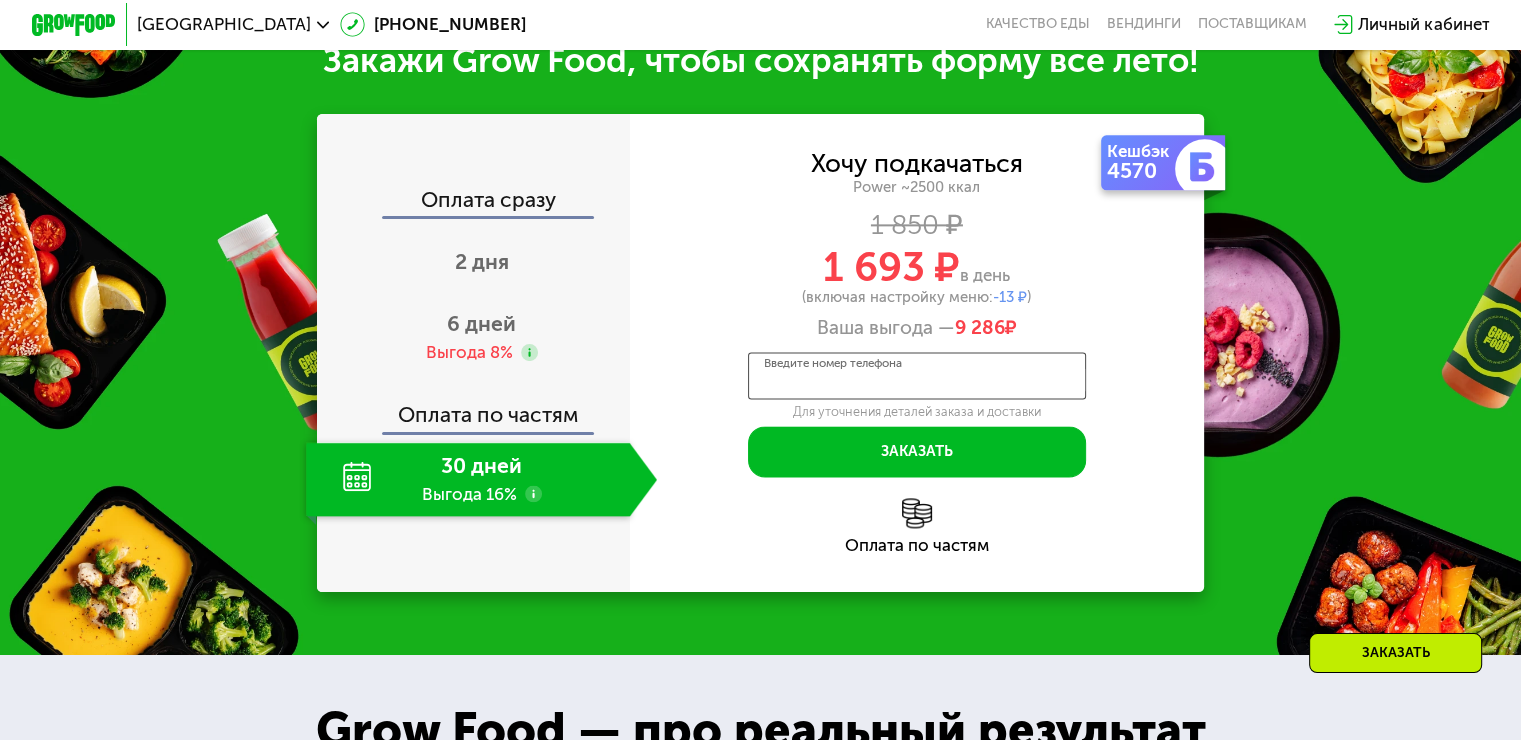 click on "Введите номер телефона" at bounding box center (917, 376) 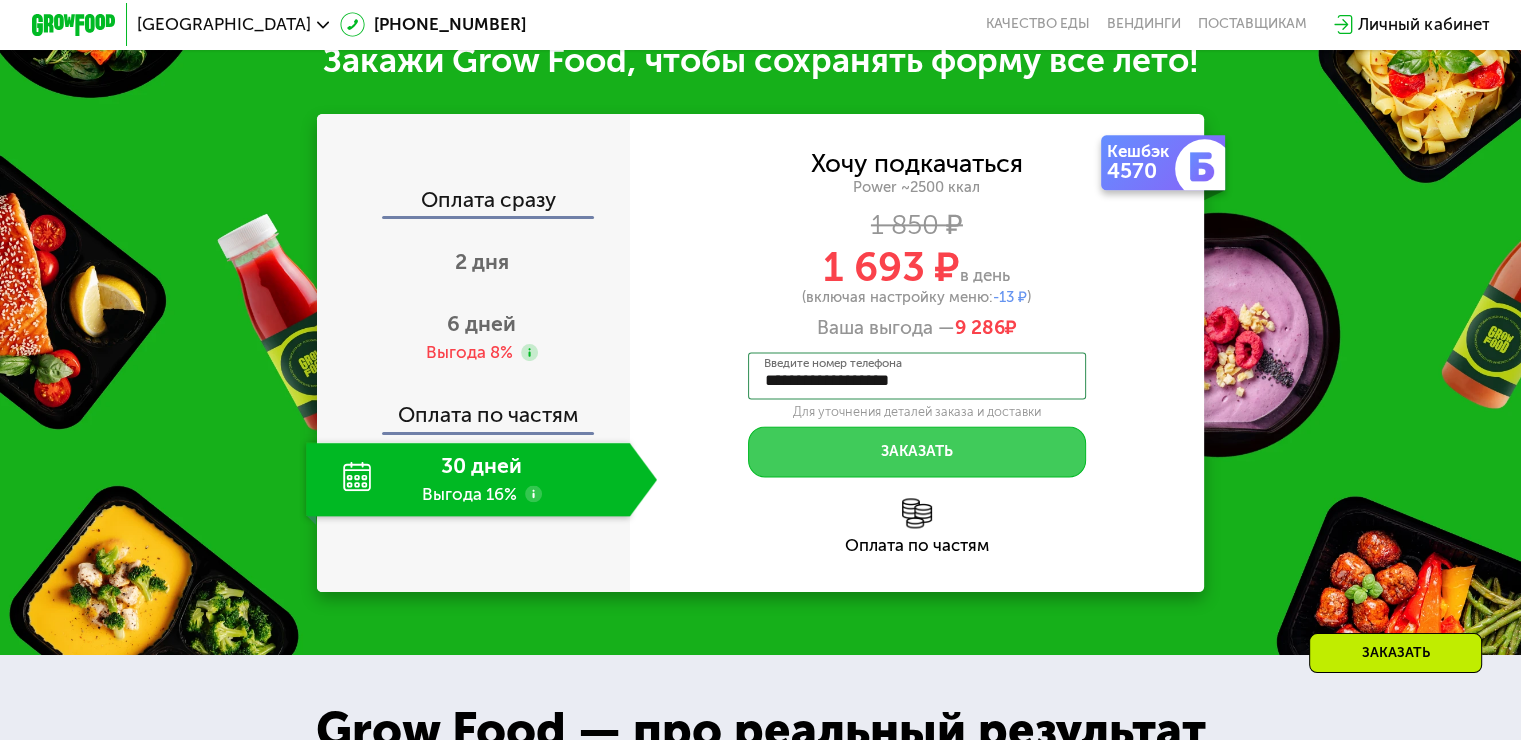 type on "**********" 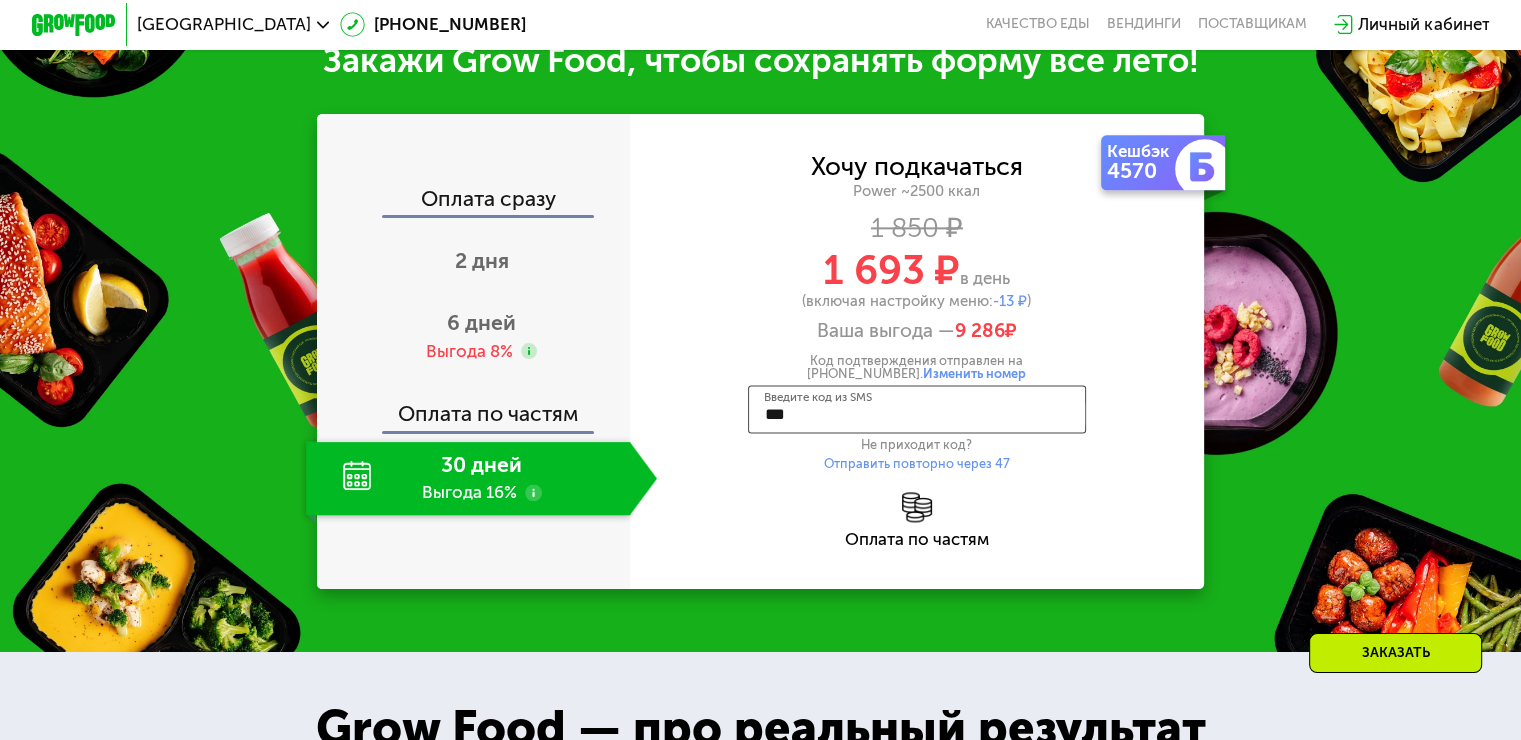 type on "****" 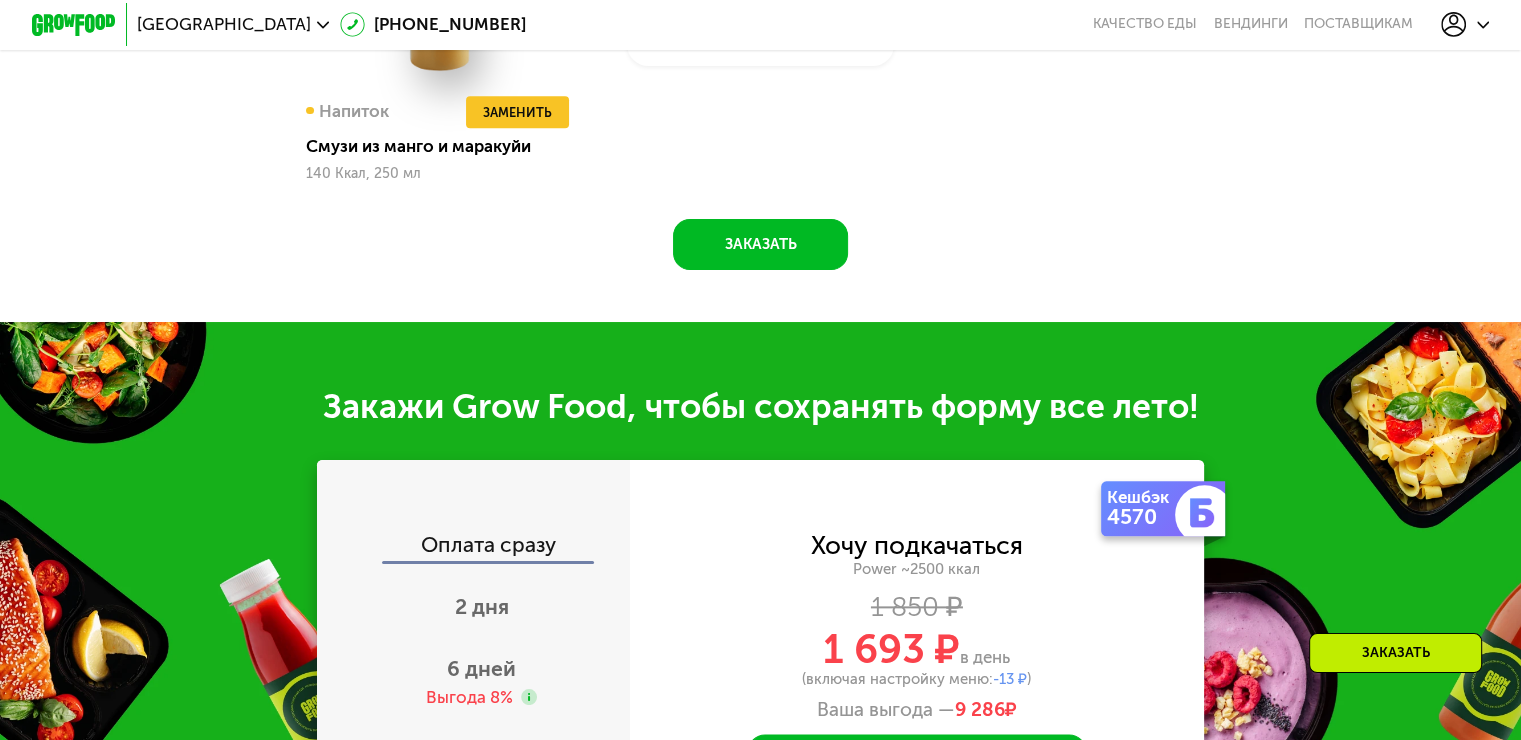 scroll, scrollTop: 2618, scrollLeft: 0, axis: vertical 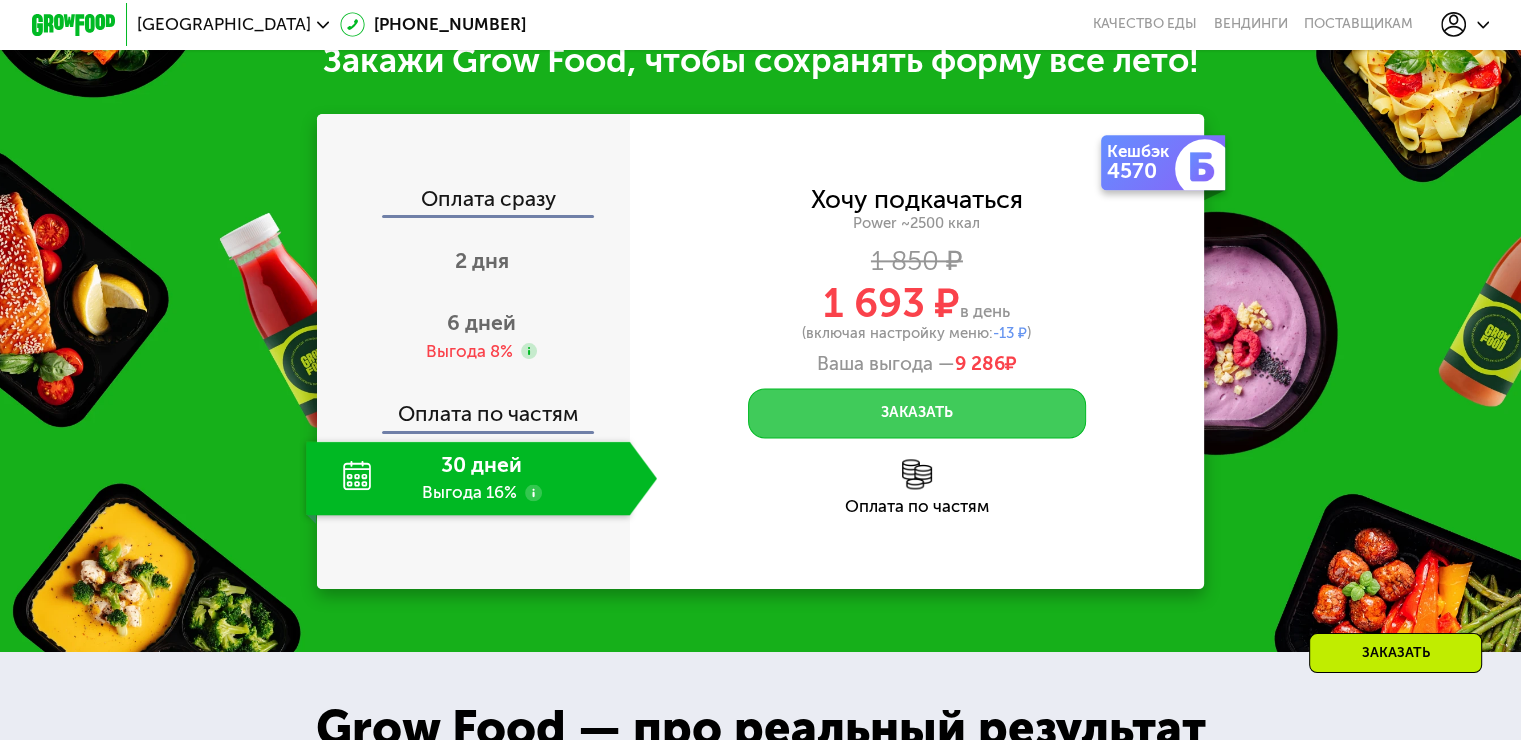 click on "Заказать" at bounding box center [917, 413] 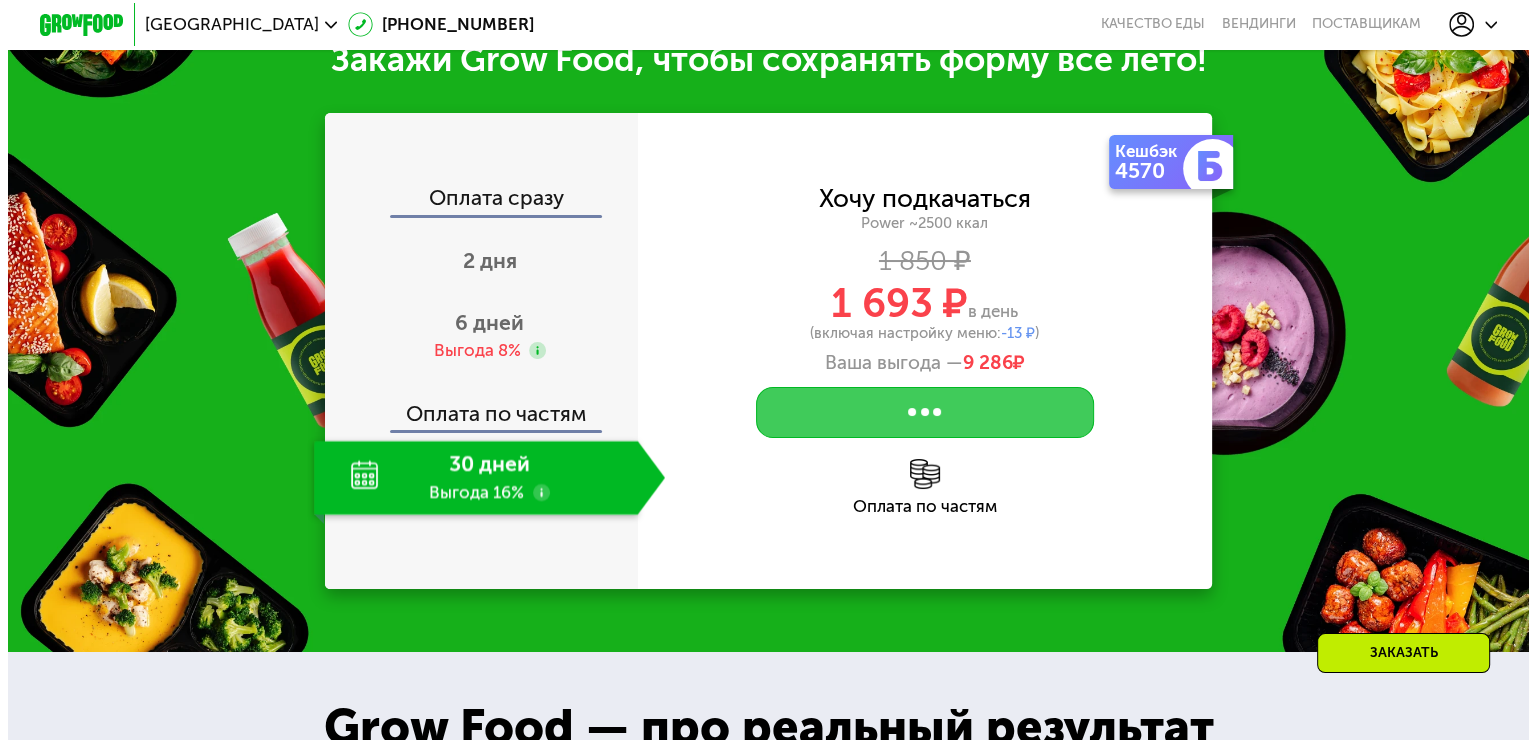 scroll, scrollTop: 0, scrollLeft: 0, axis: both 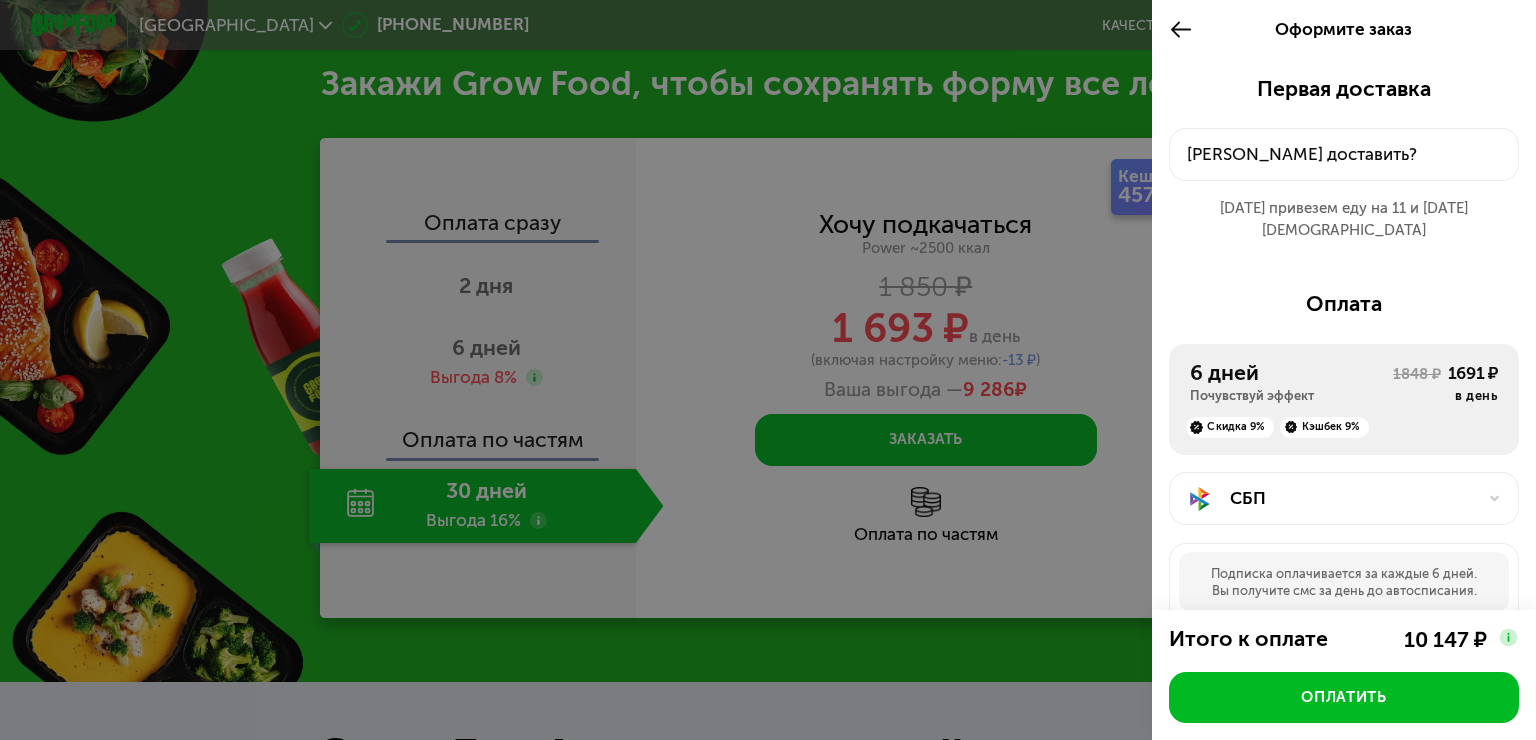click 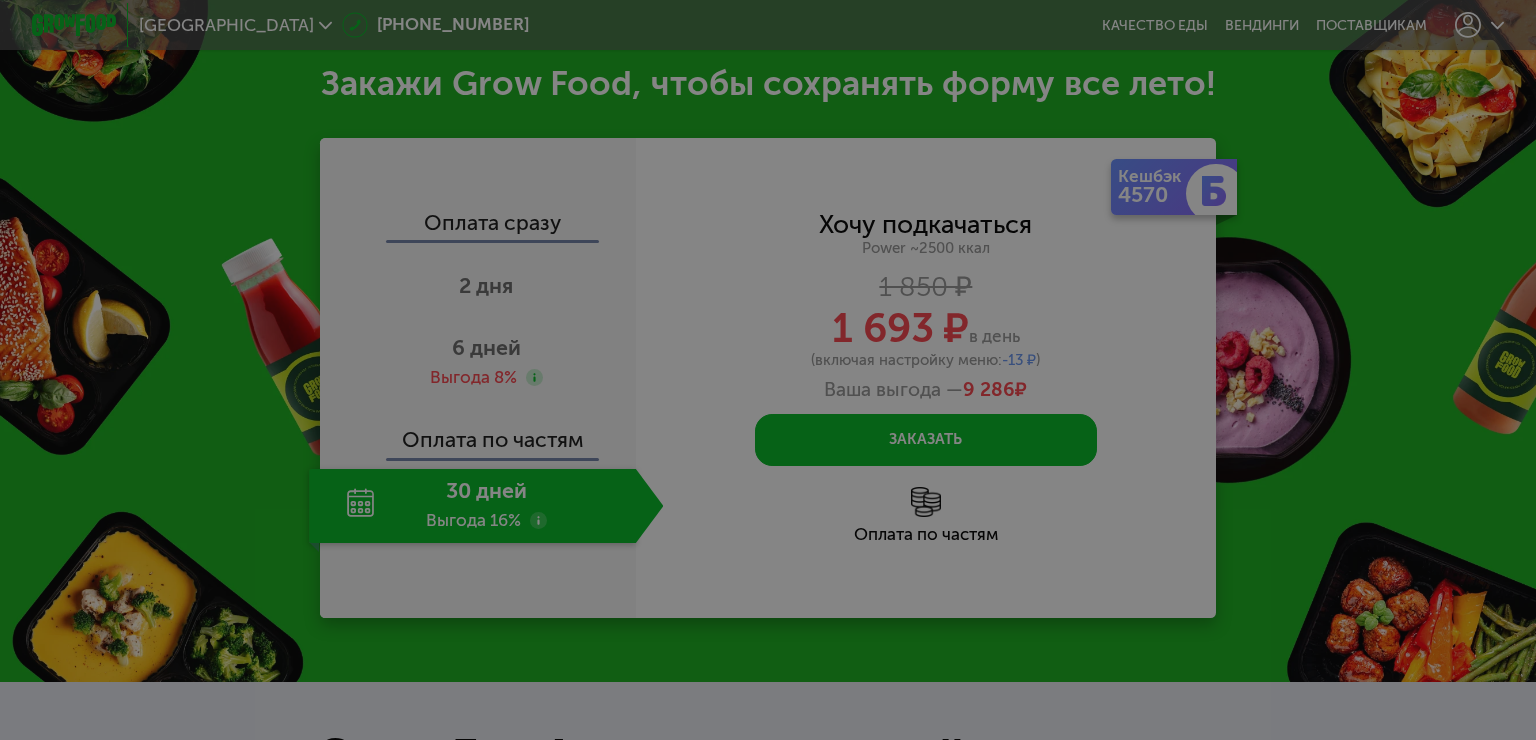 drag, startPoint x: 1391, startPoint y: 260, endPoint x: 1380, endPoint y: 259, distance: 11.045361 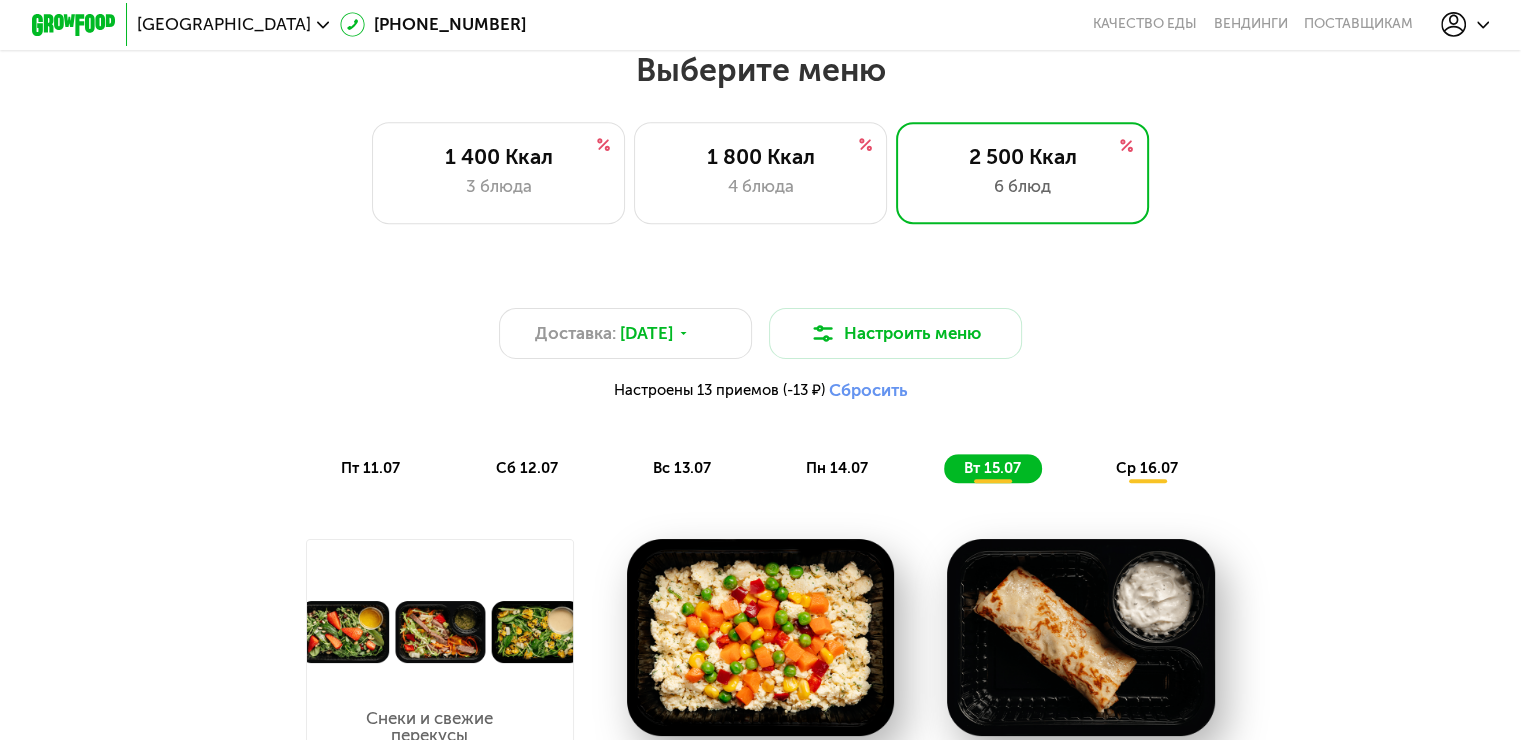 scroll, scrollTop: 1018, scrollLeft: 0, axis: vertical 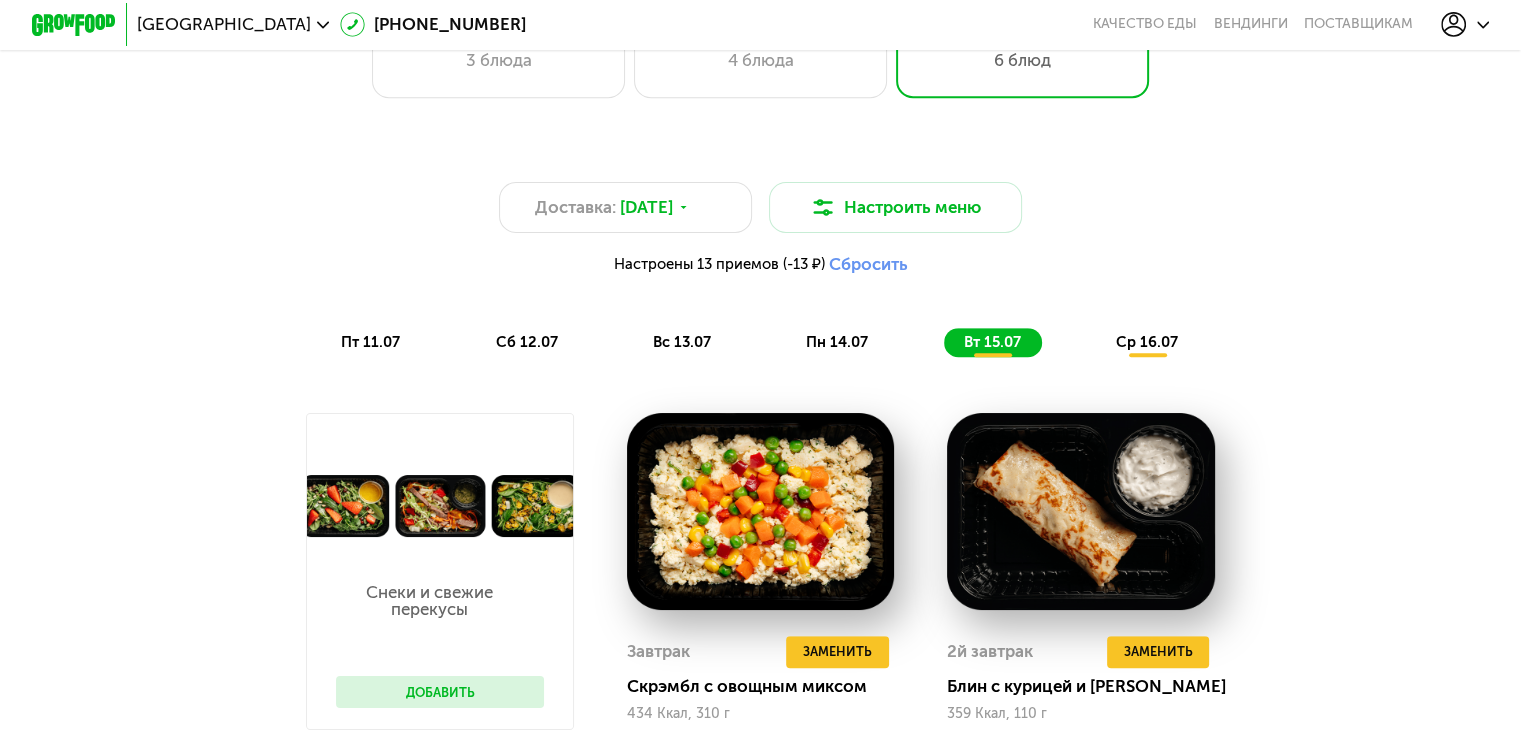 click on "пт 11.07" at bounding box center [370, 342] 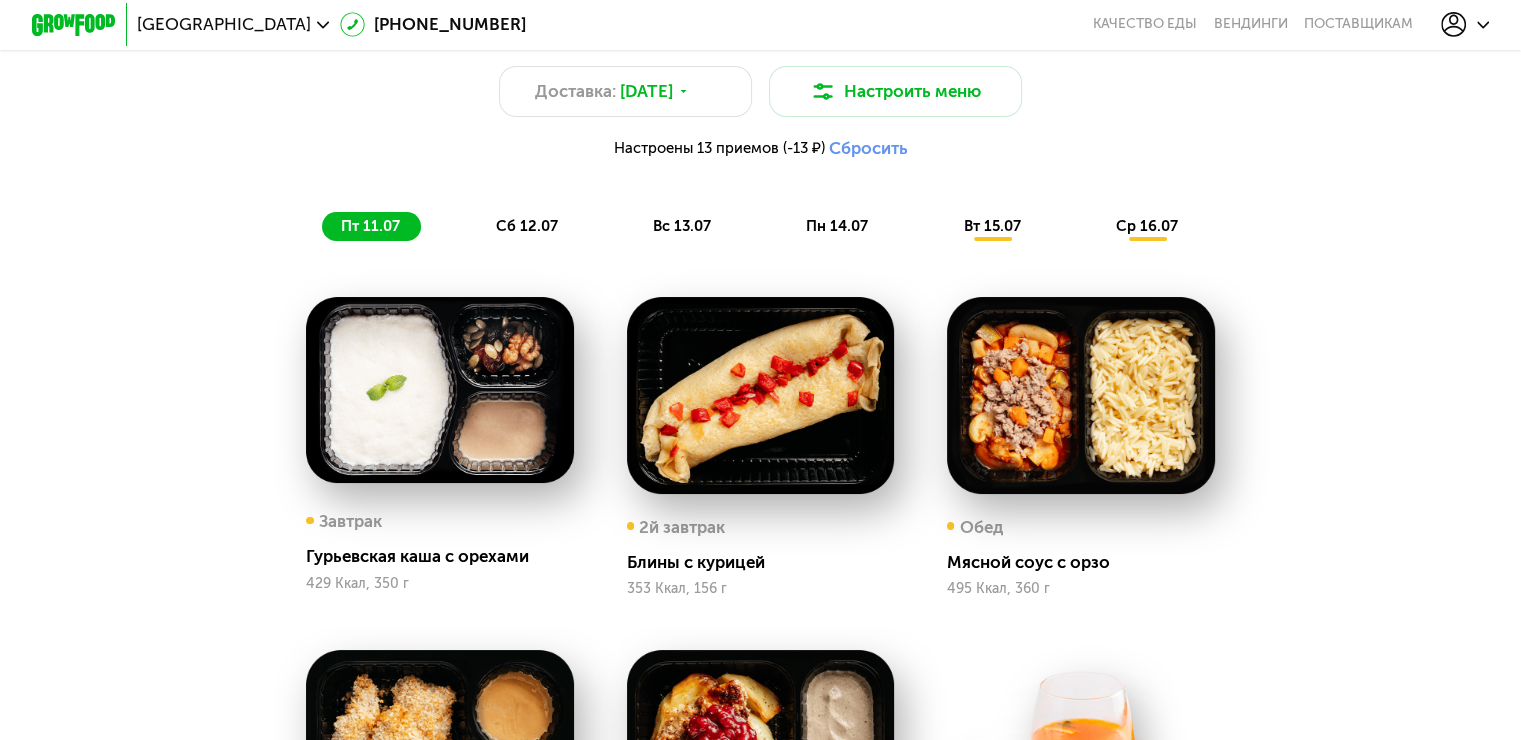 scroll, scrollTop: 1118, scrollLeft: 0, axis: vertical 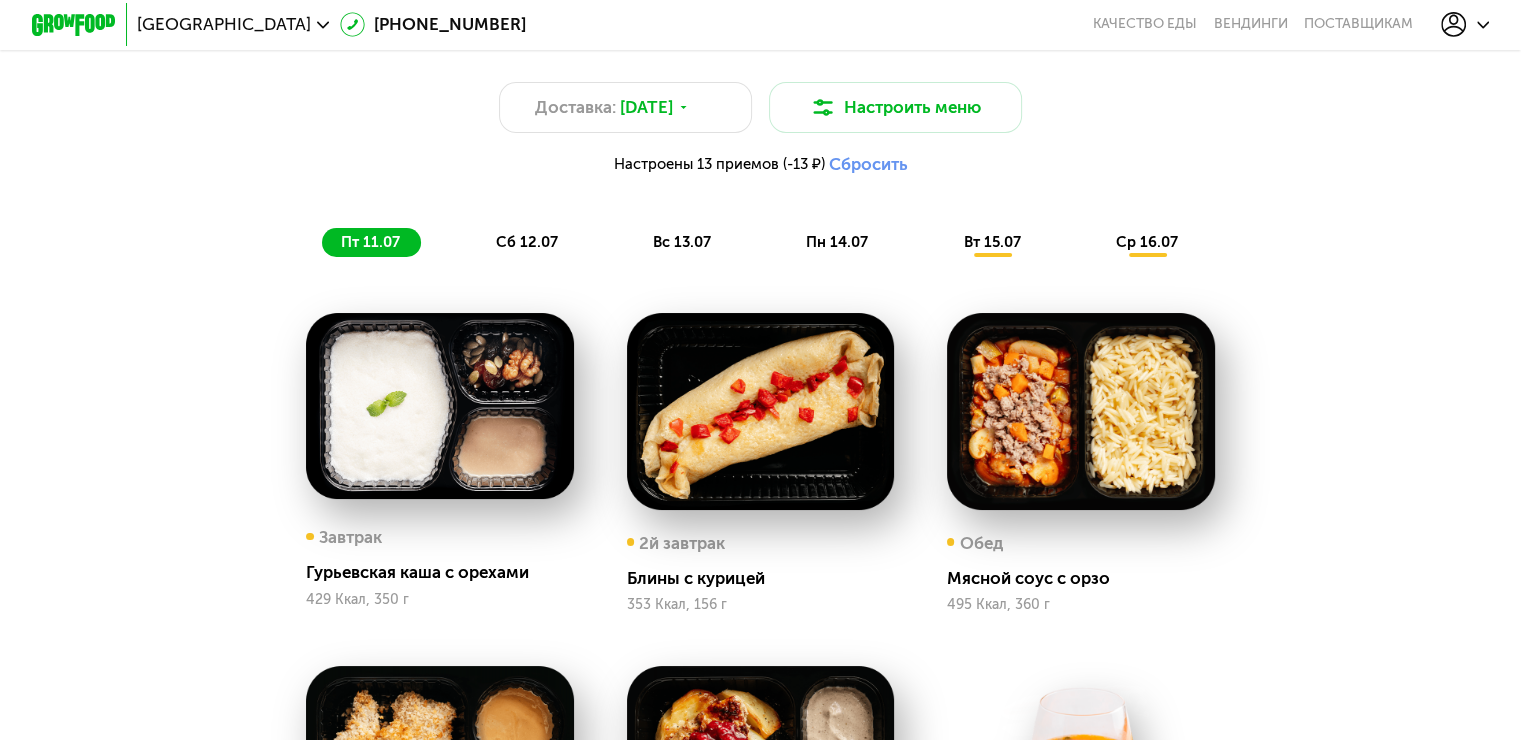 click on "сб 12.07" at bounding box center (526, 242) 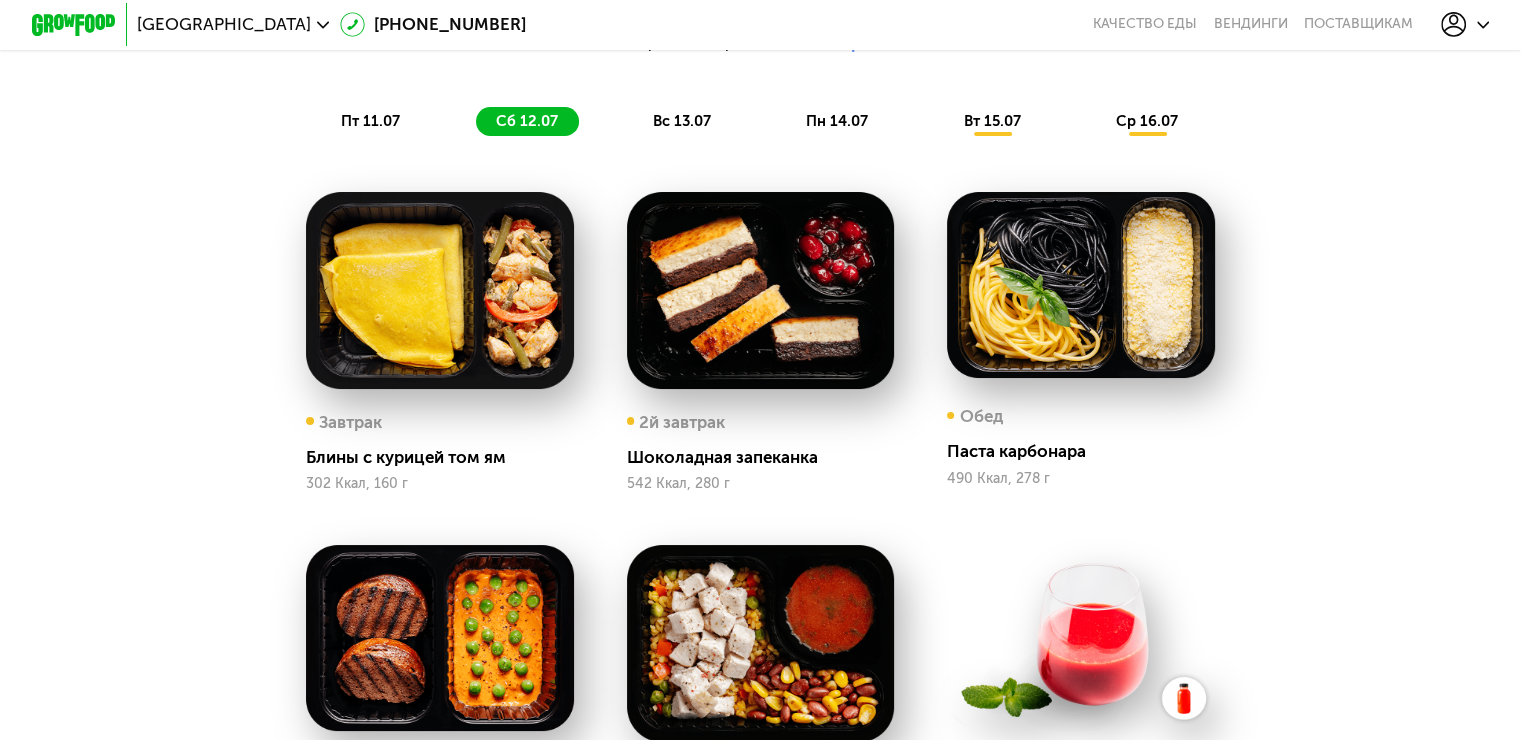 scroll, scrollTop: 1218, scrollLeft: 0, axis: vertical 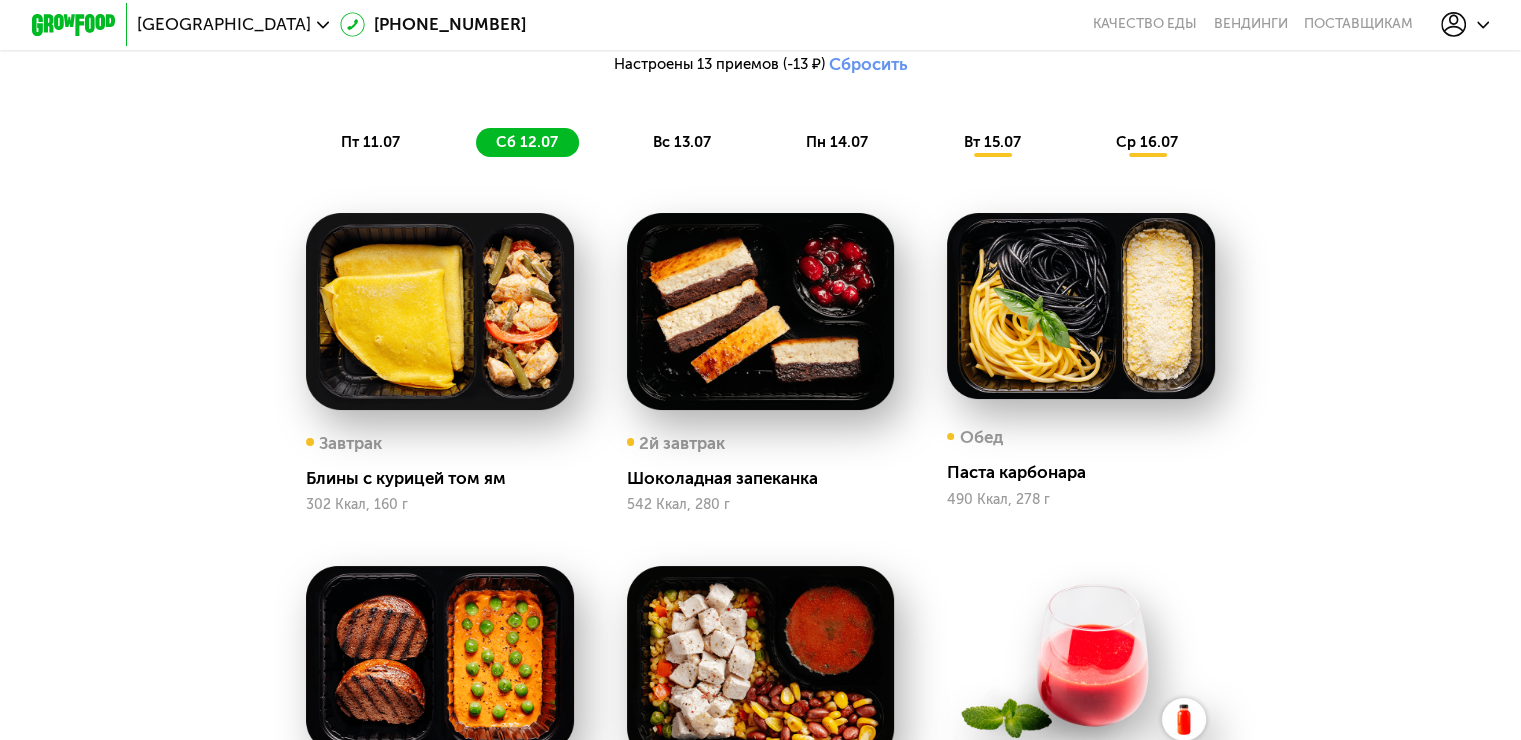 click on "вс 13.07" at bounding box center (682, 142) 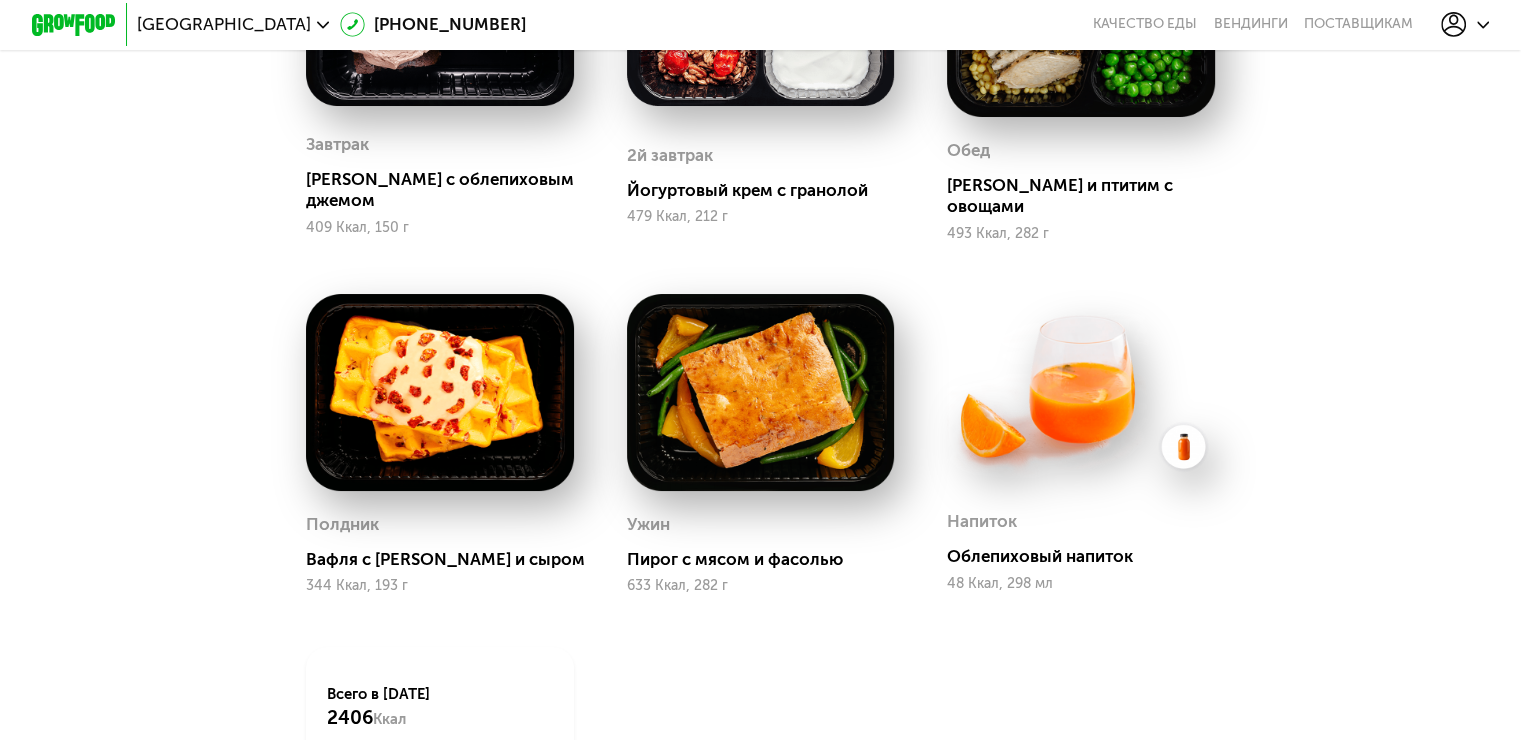 scroll, scrollTop: 1218, scrollLeft: 0, axis: vertical 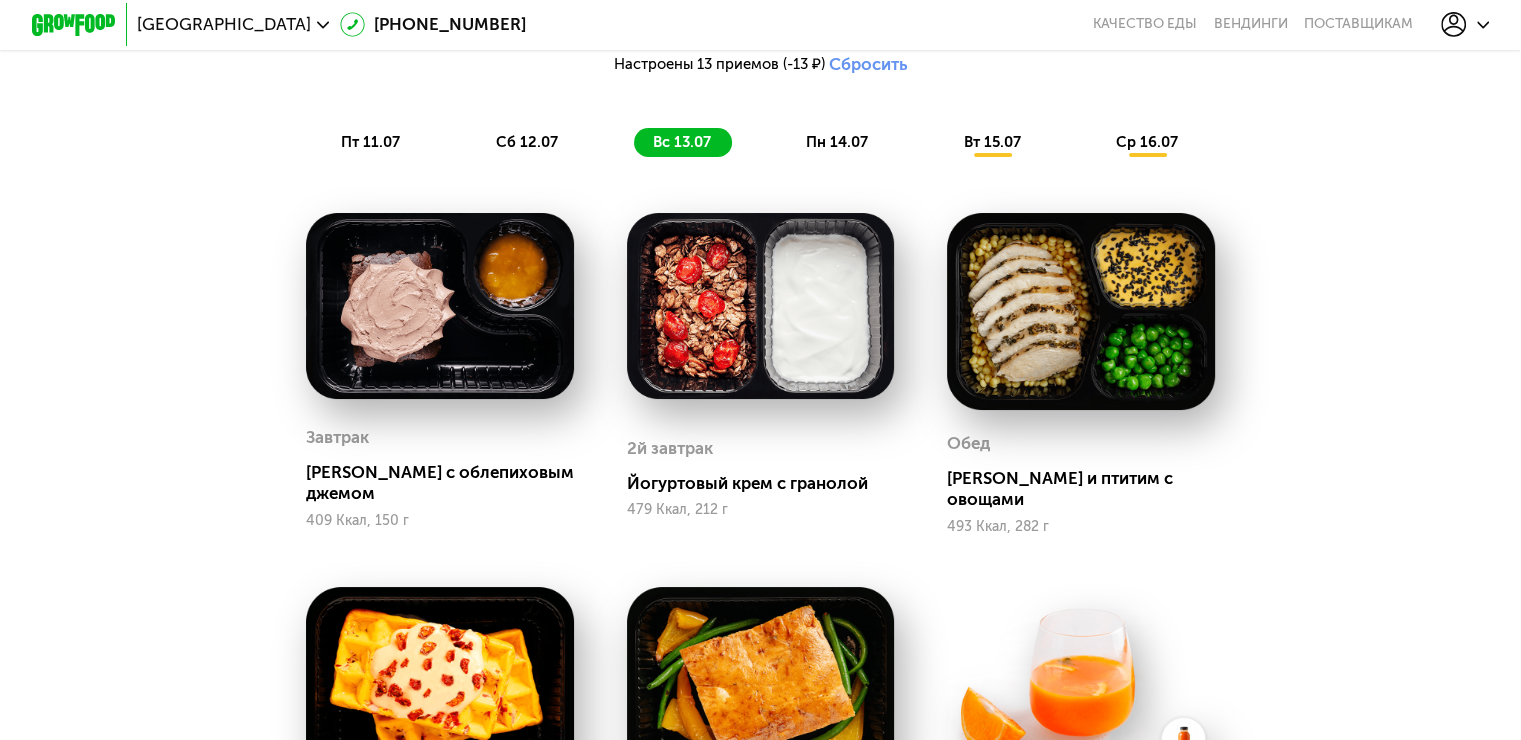 click on "пн 14.07" at bounding box center (837, 142) 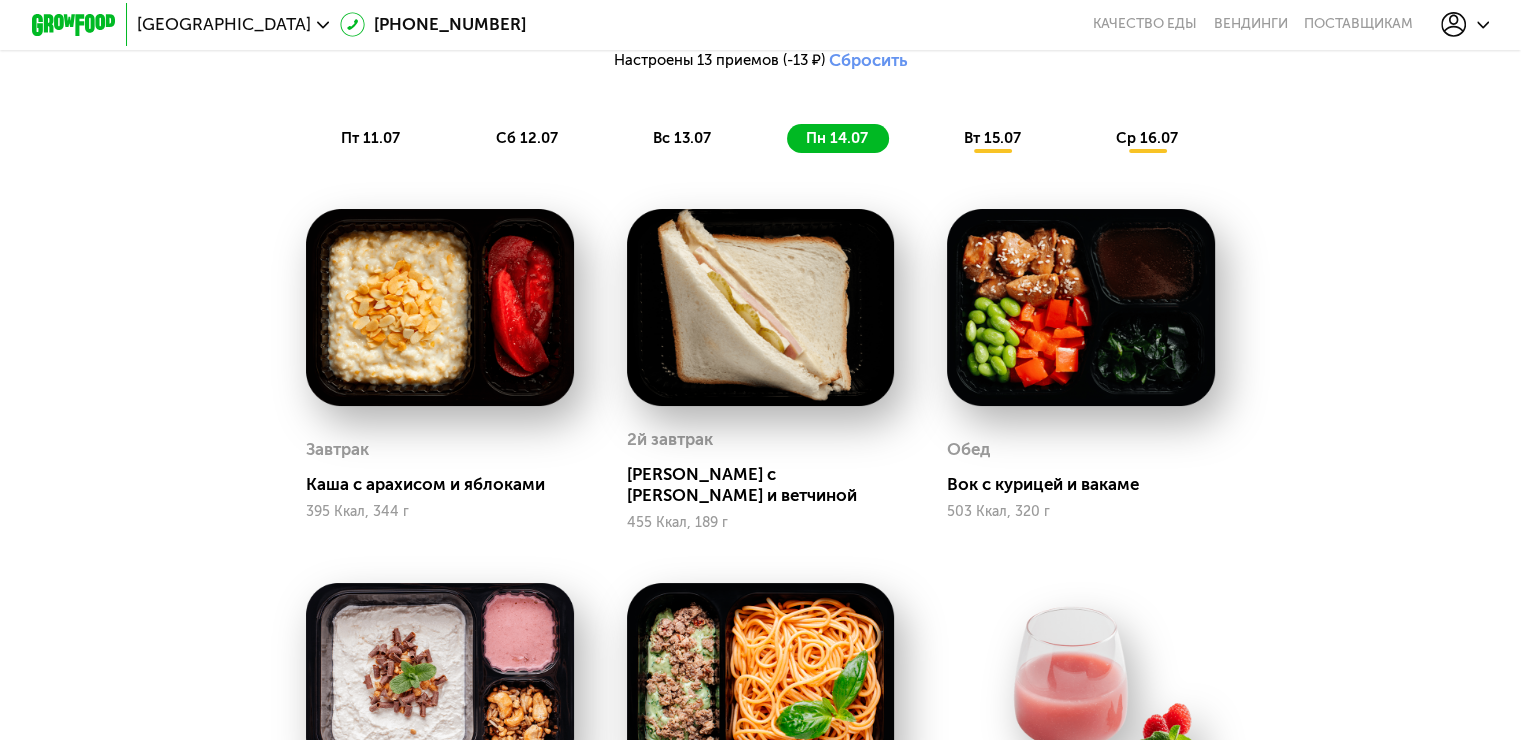 scroll, scrollTop: 1218, scrollLeft: 0, axis: vertical 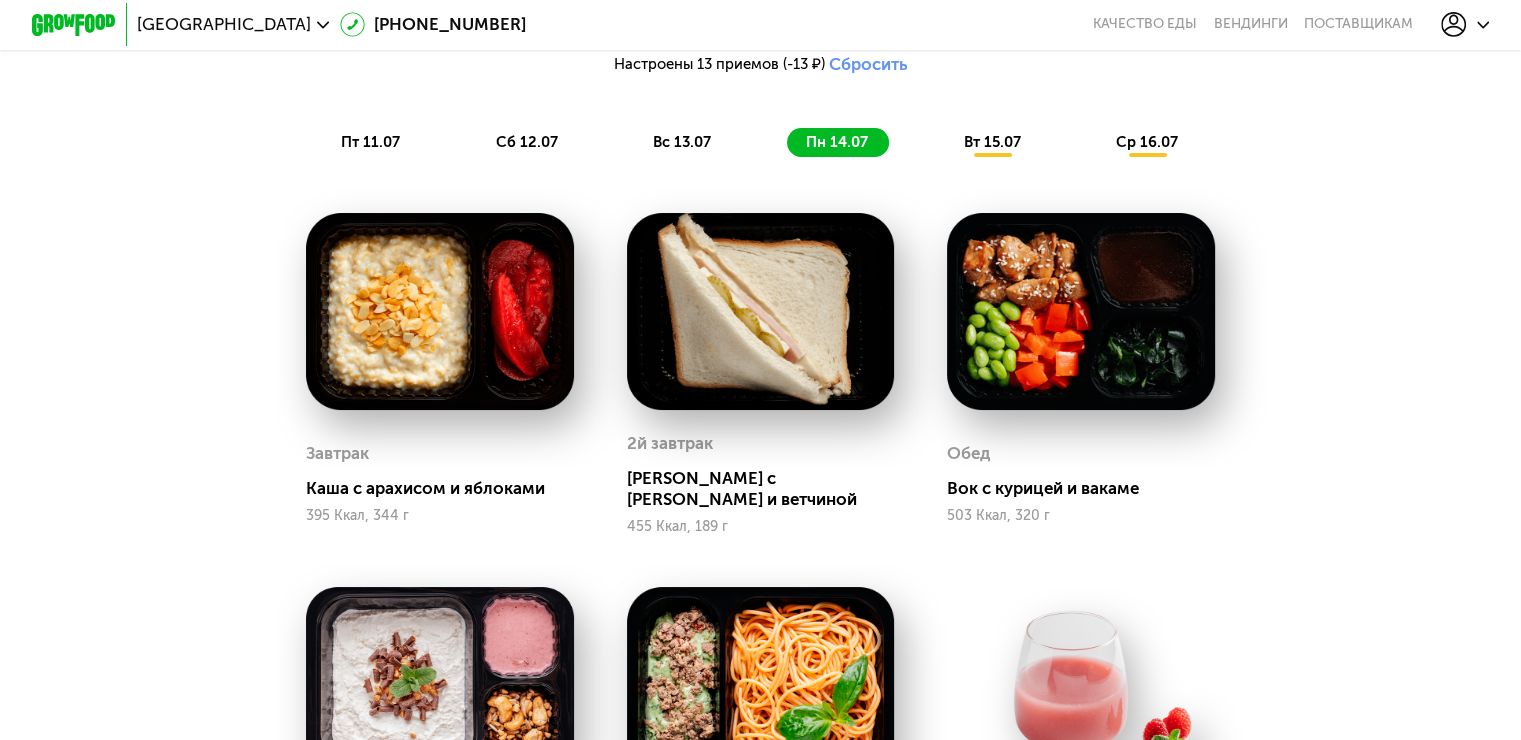 click on "вс 13.07" at bounding box center (682, 142) 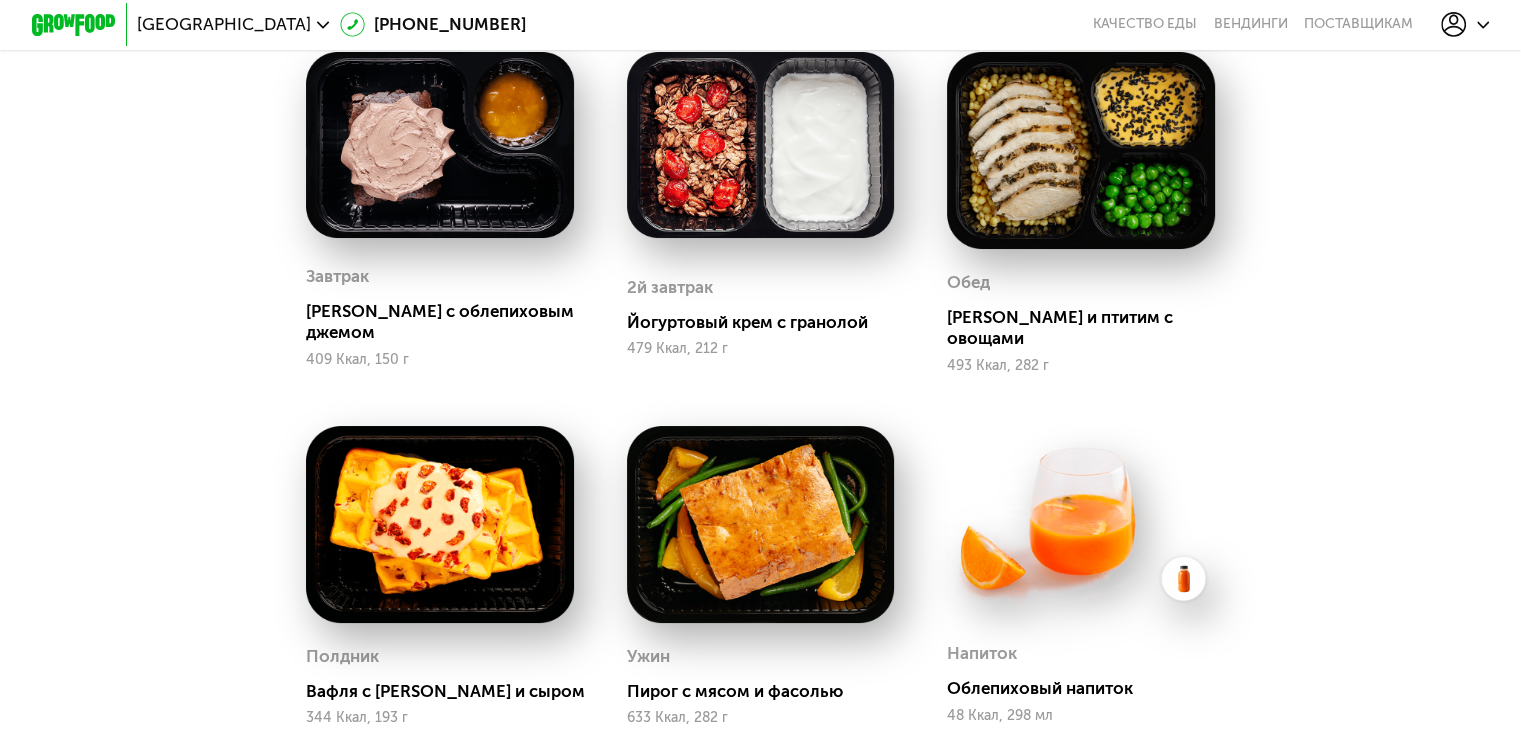 scroll, scrollTop: 1118, scrollLeft: 0, axis: vertical 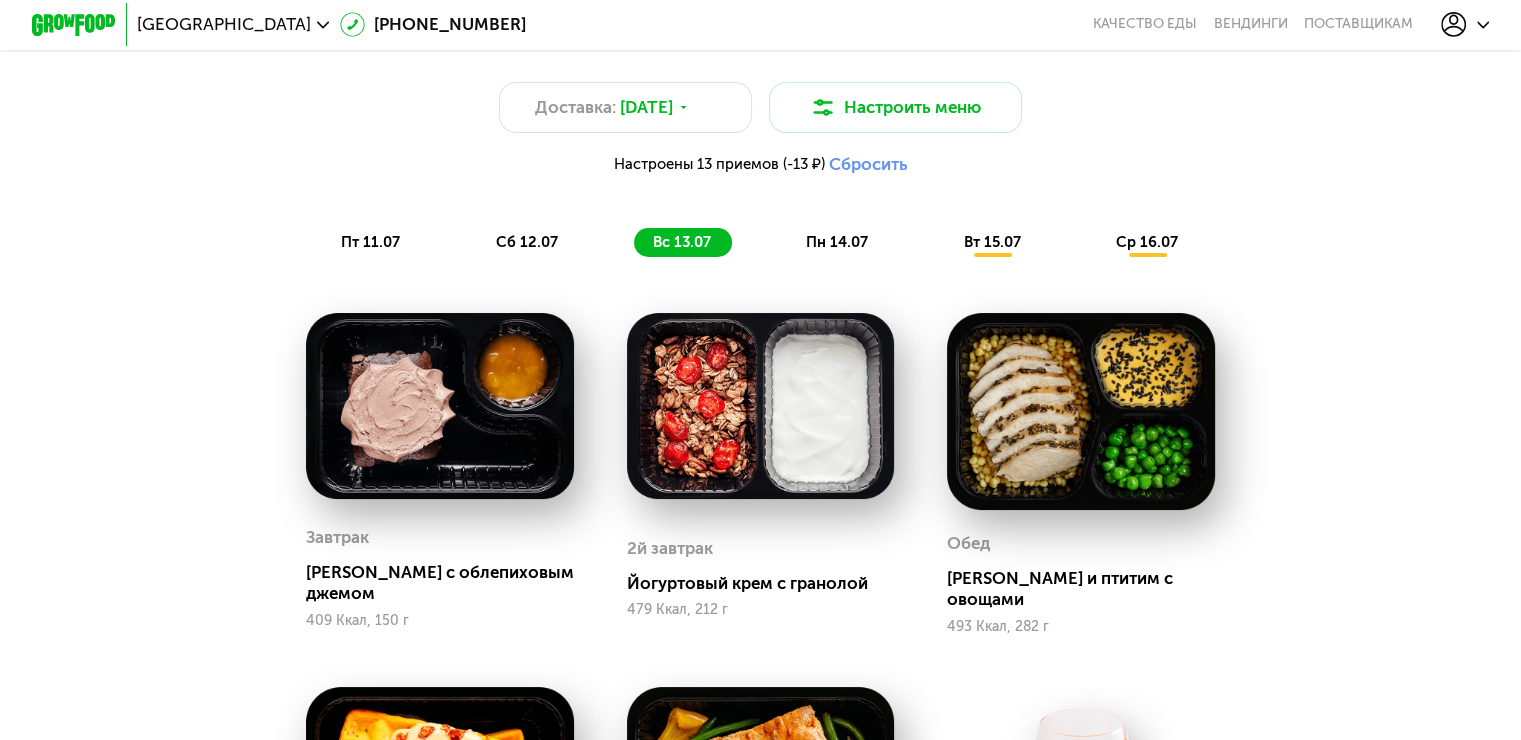 click on "пн 14.07" at bounding box center [837, 242] 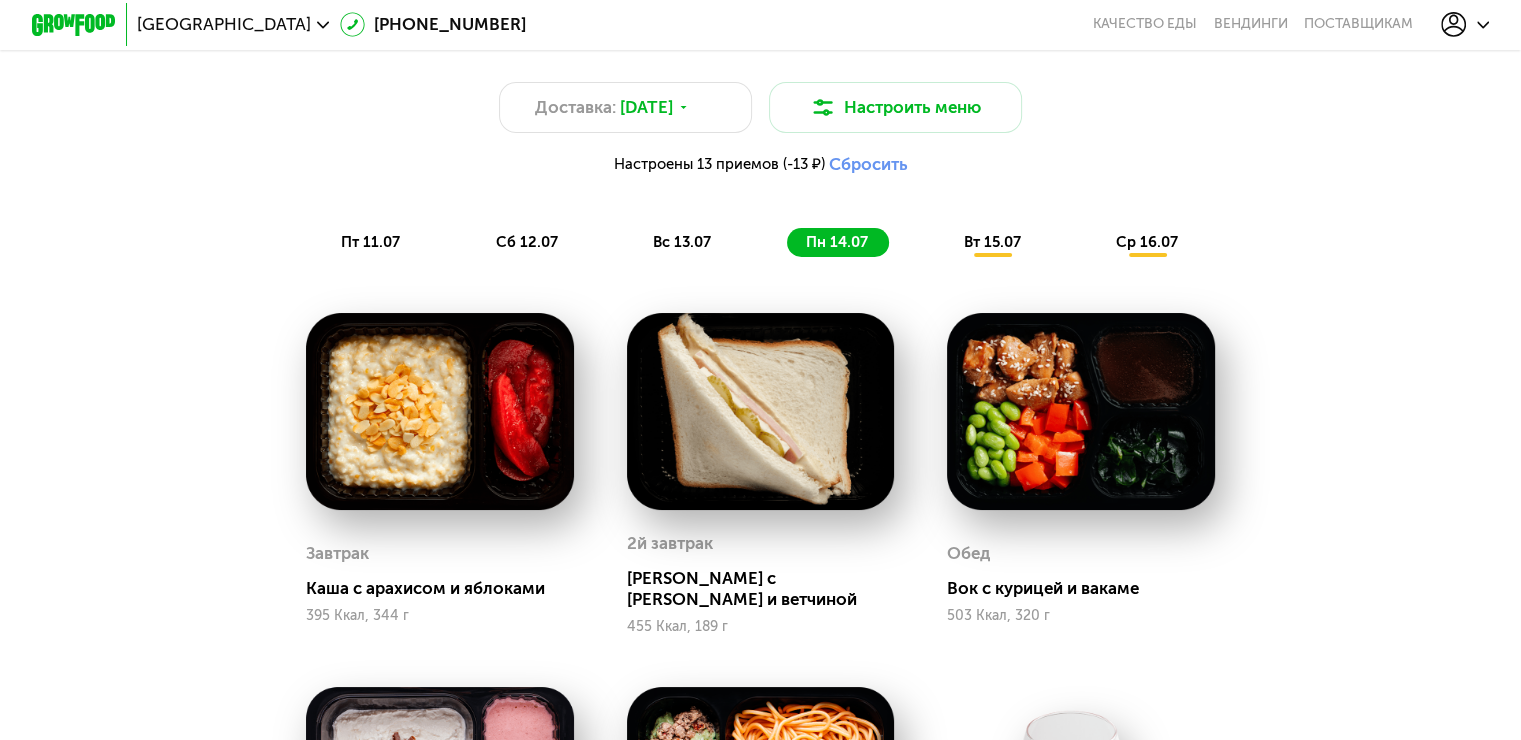 click on "вт 15.07" at bounding box center [991, 242] 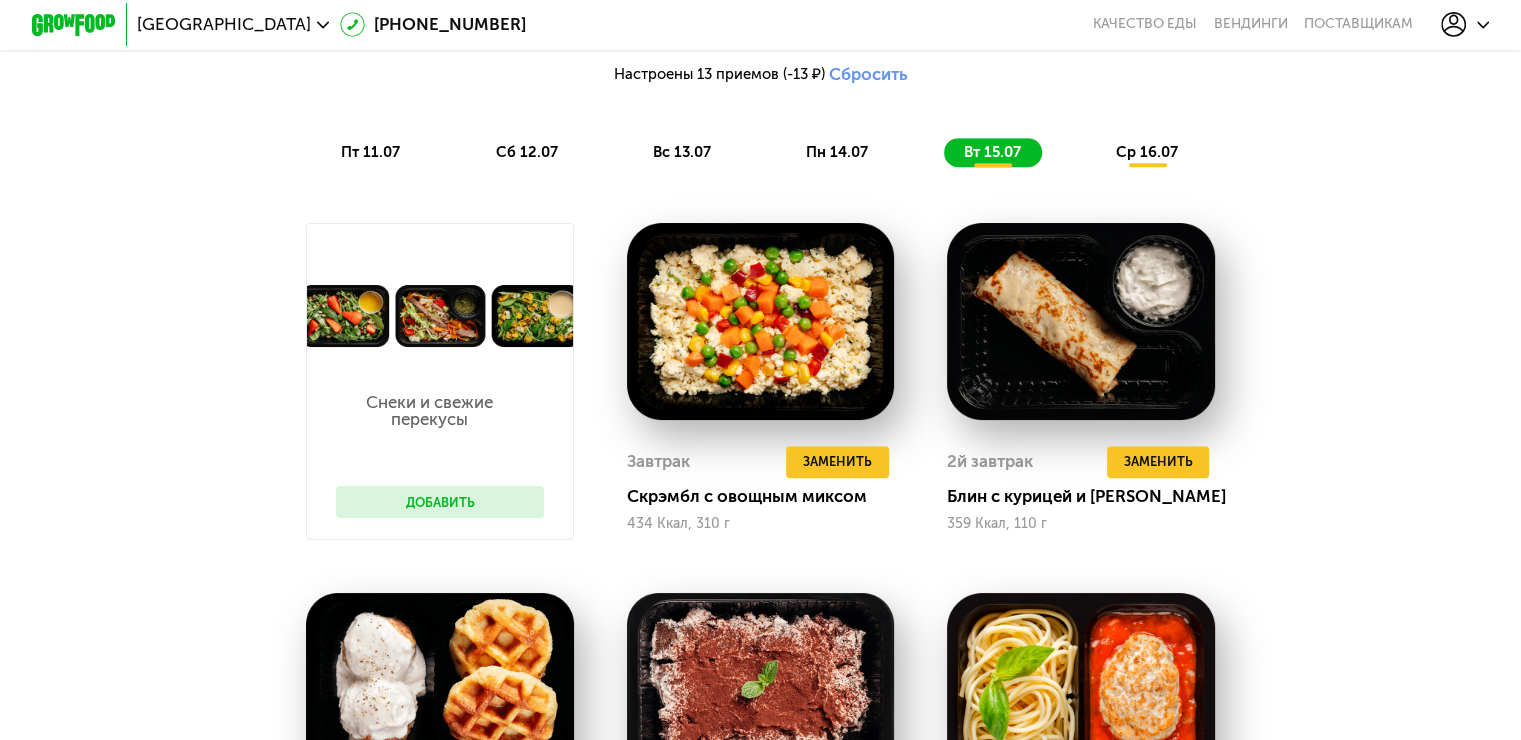 scroll, scrollTop: 1018, scrollLeft: 0, axis: vertical 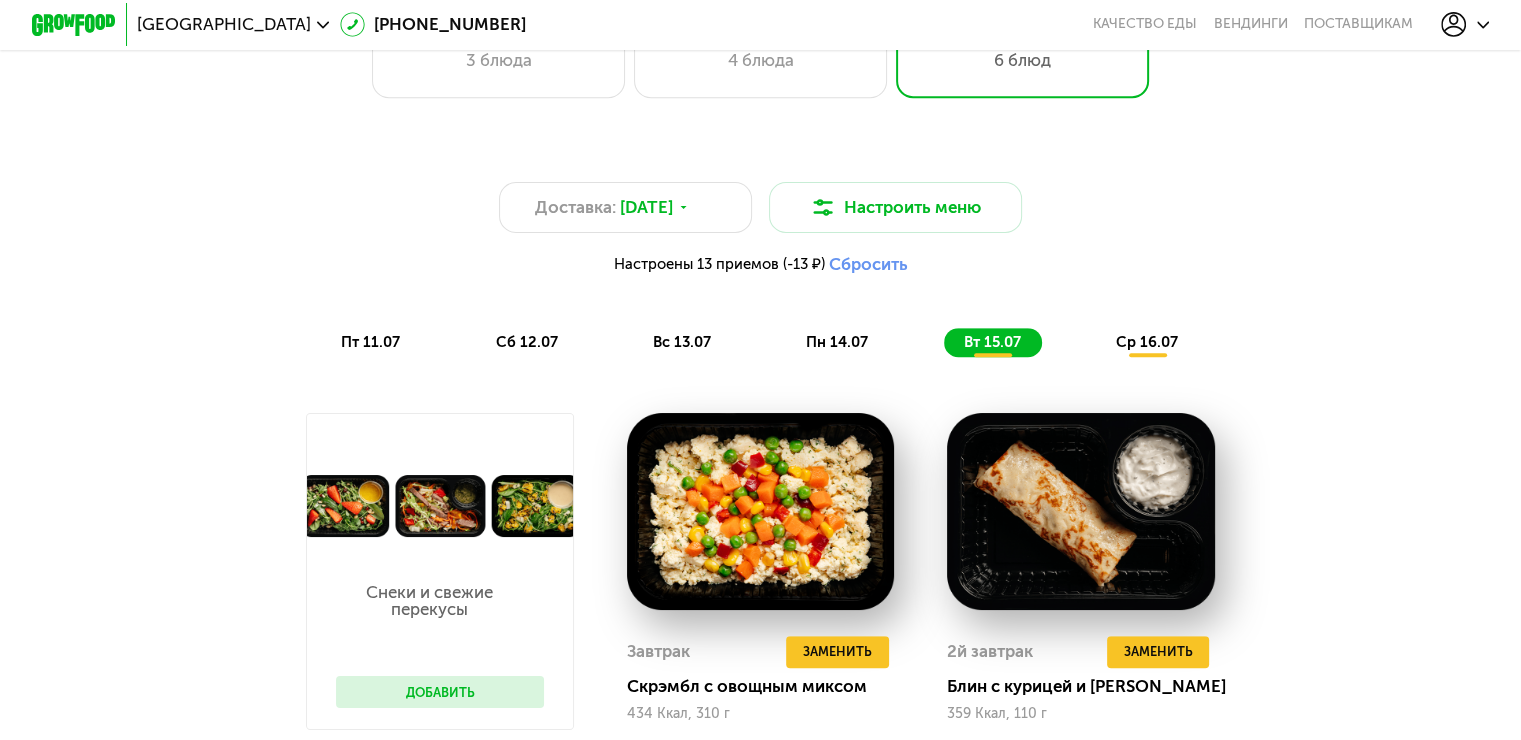 click on "ср 16.07" at bounding box center (1147, 342) 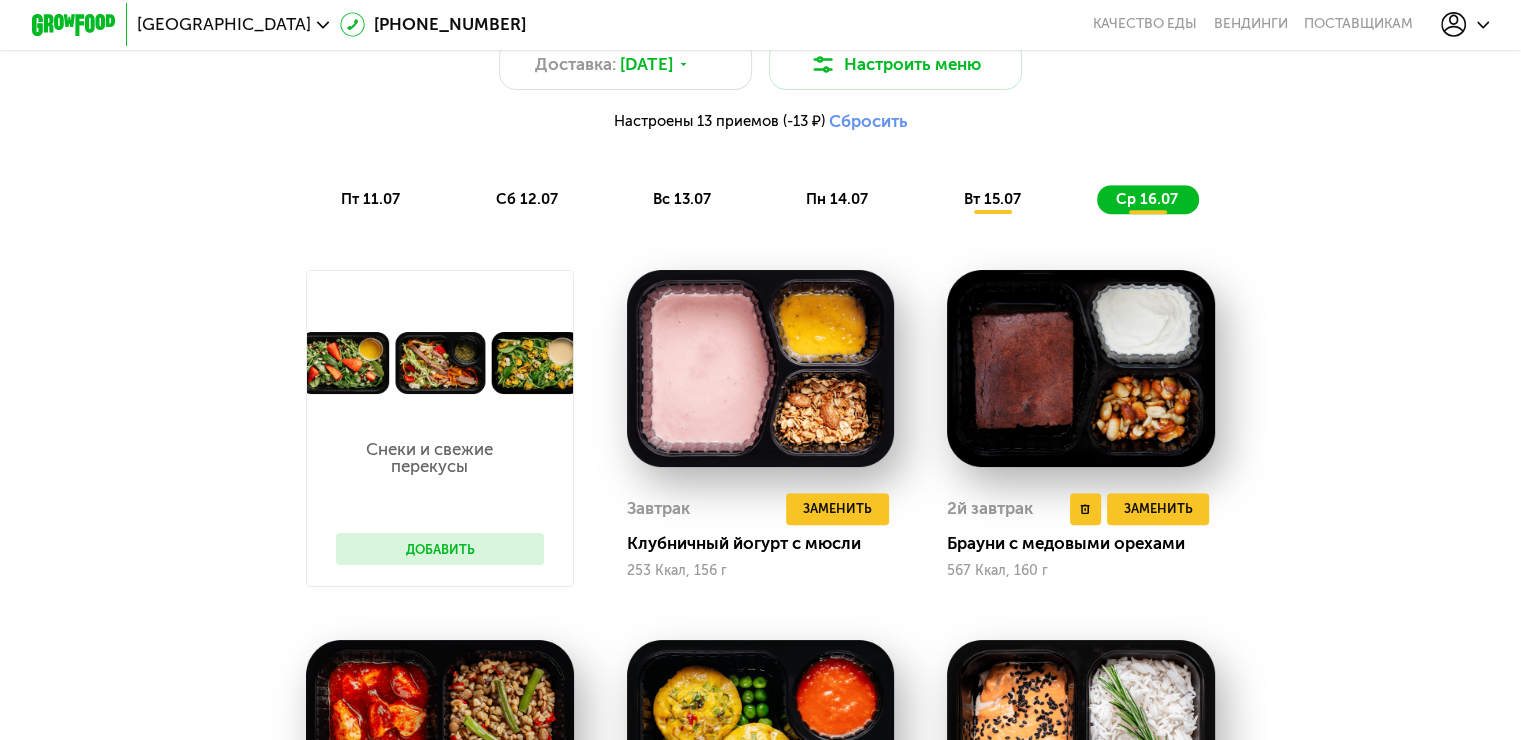 scroll, scrollTop: 1118, scrollLeft: 0, axis: vertical 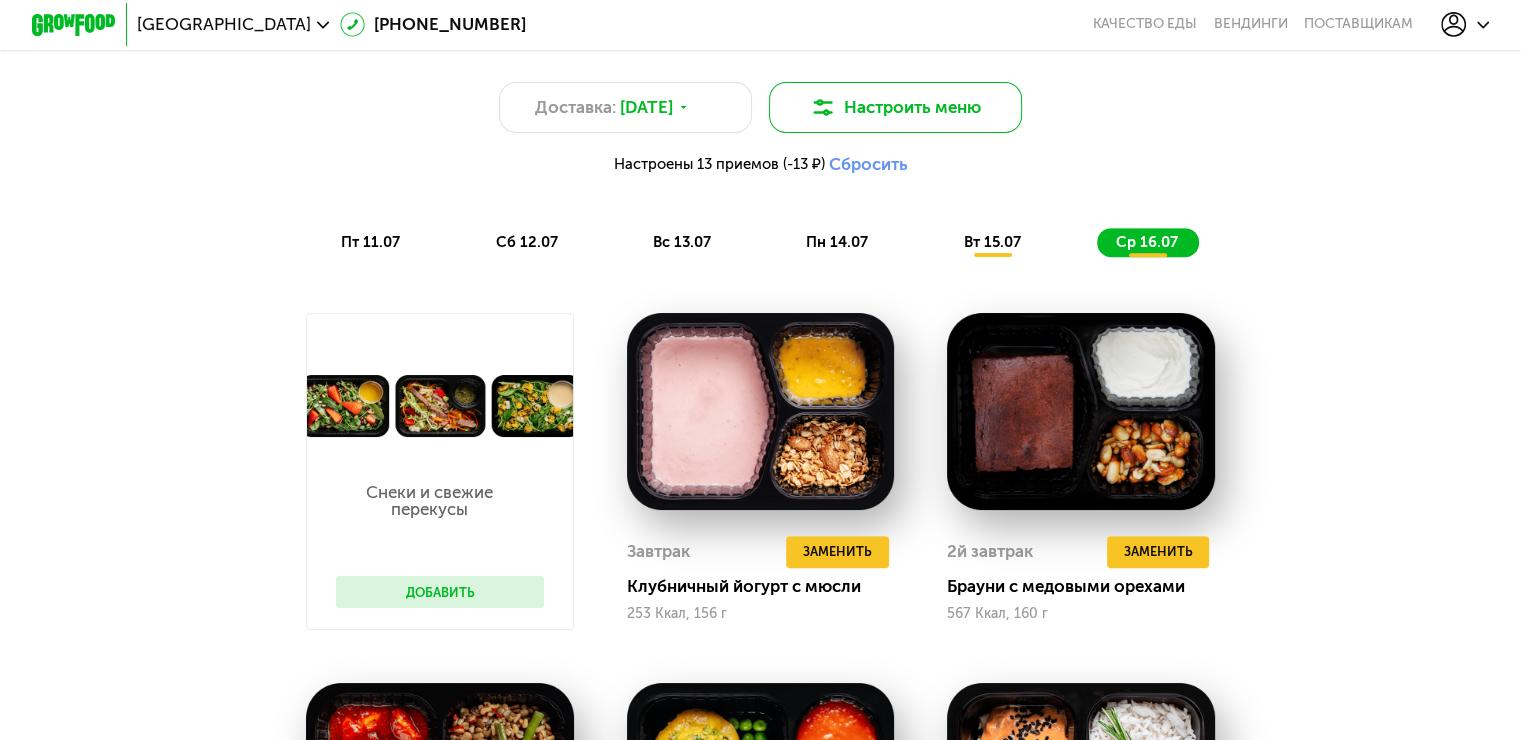 click on "Настроить меню" at bounding box center (896, 107) 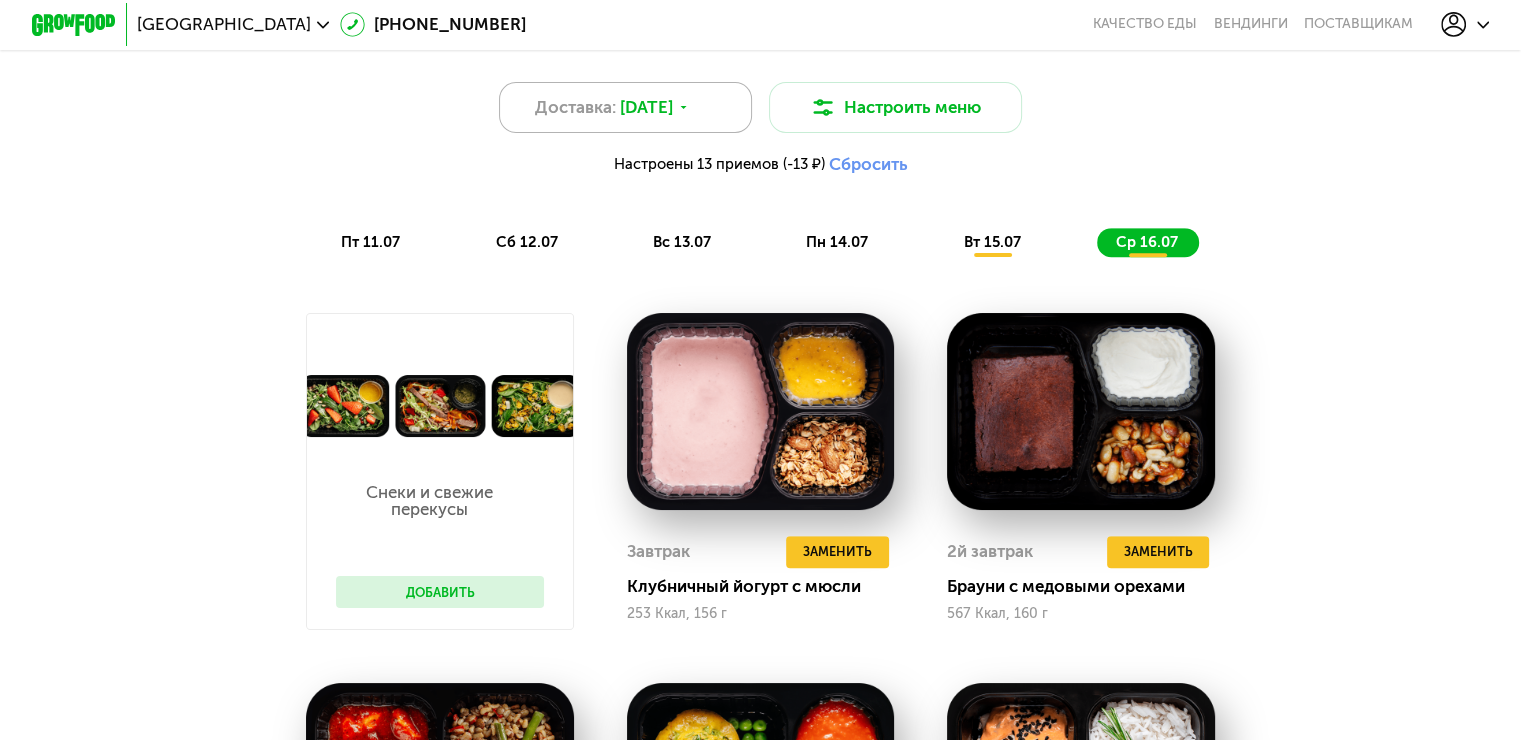 click on "[DATE]" at bounding box center (646, 107) 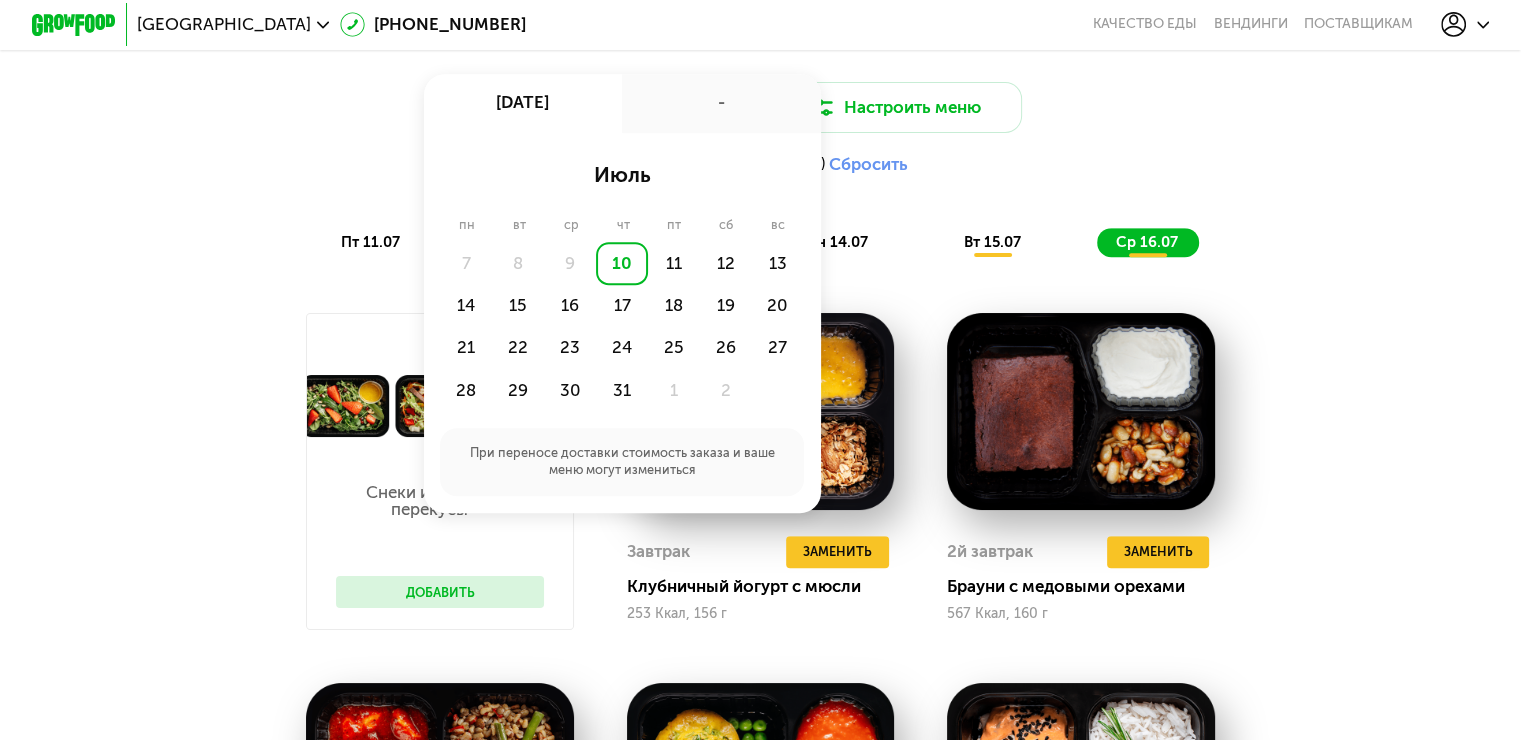click on "Настроены 13 приемов (-13 ₽)     Сбросить" at bounding box center [760, 164] 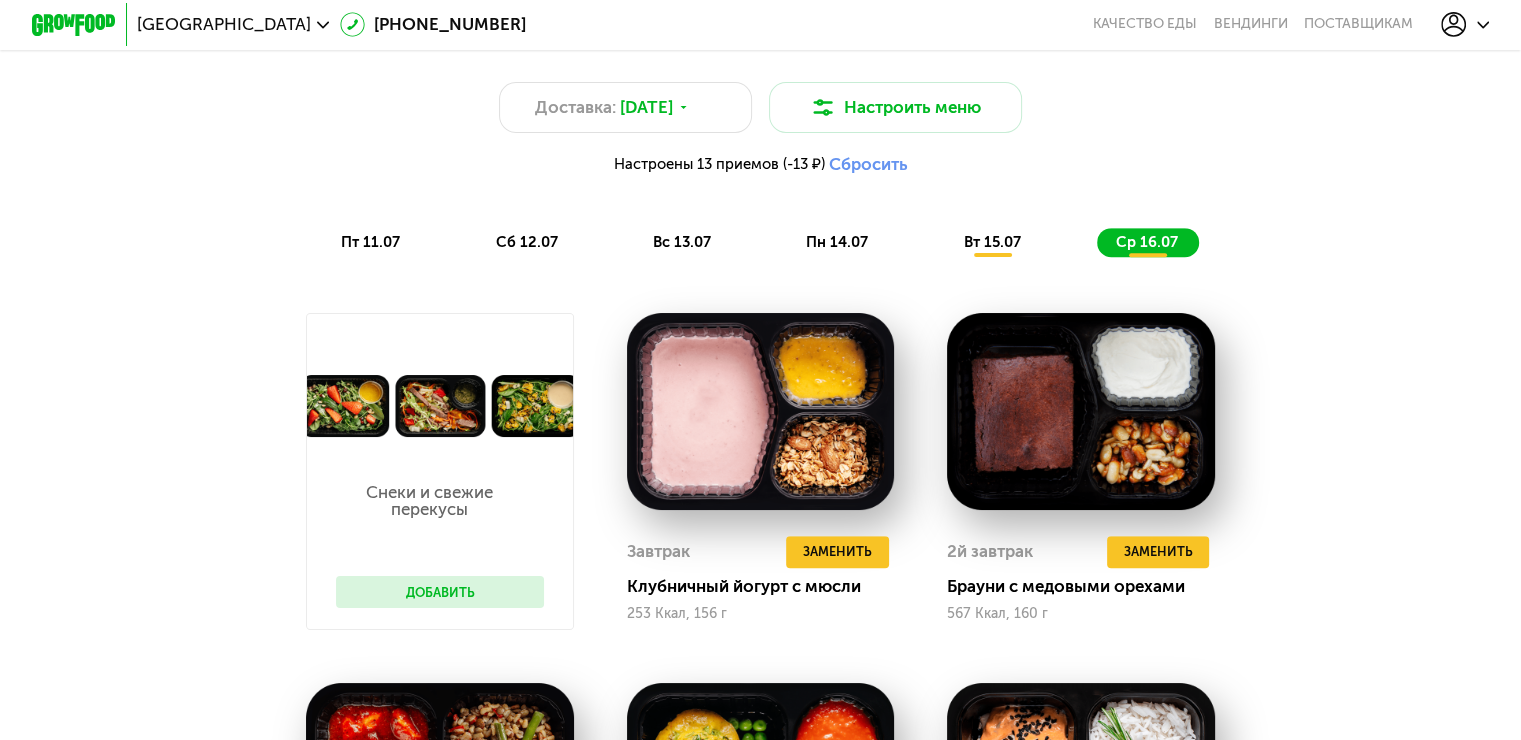 click on "пт 11.07" 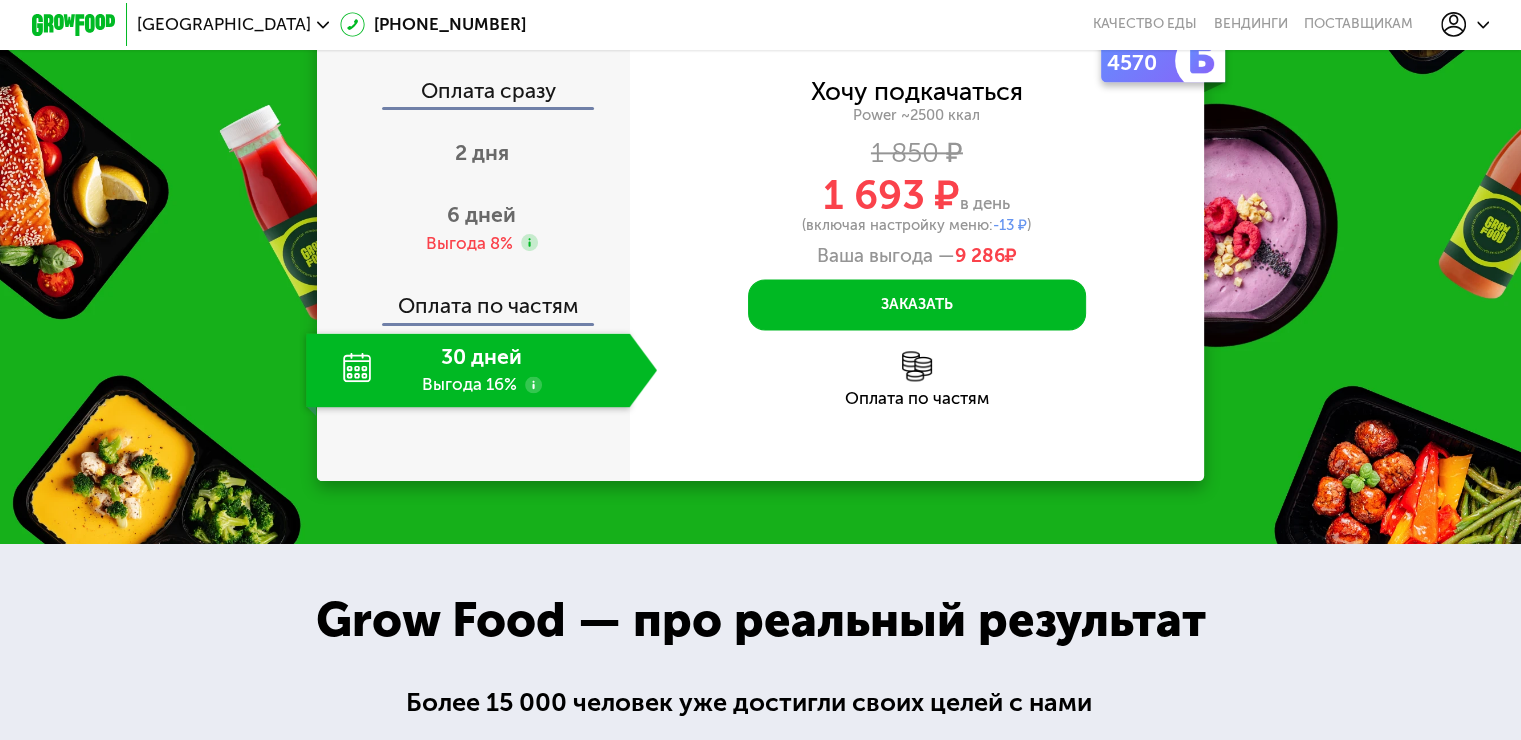 scroll, scrollTop: 2618, scrollLeft: 0, axis: vertical 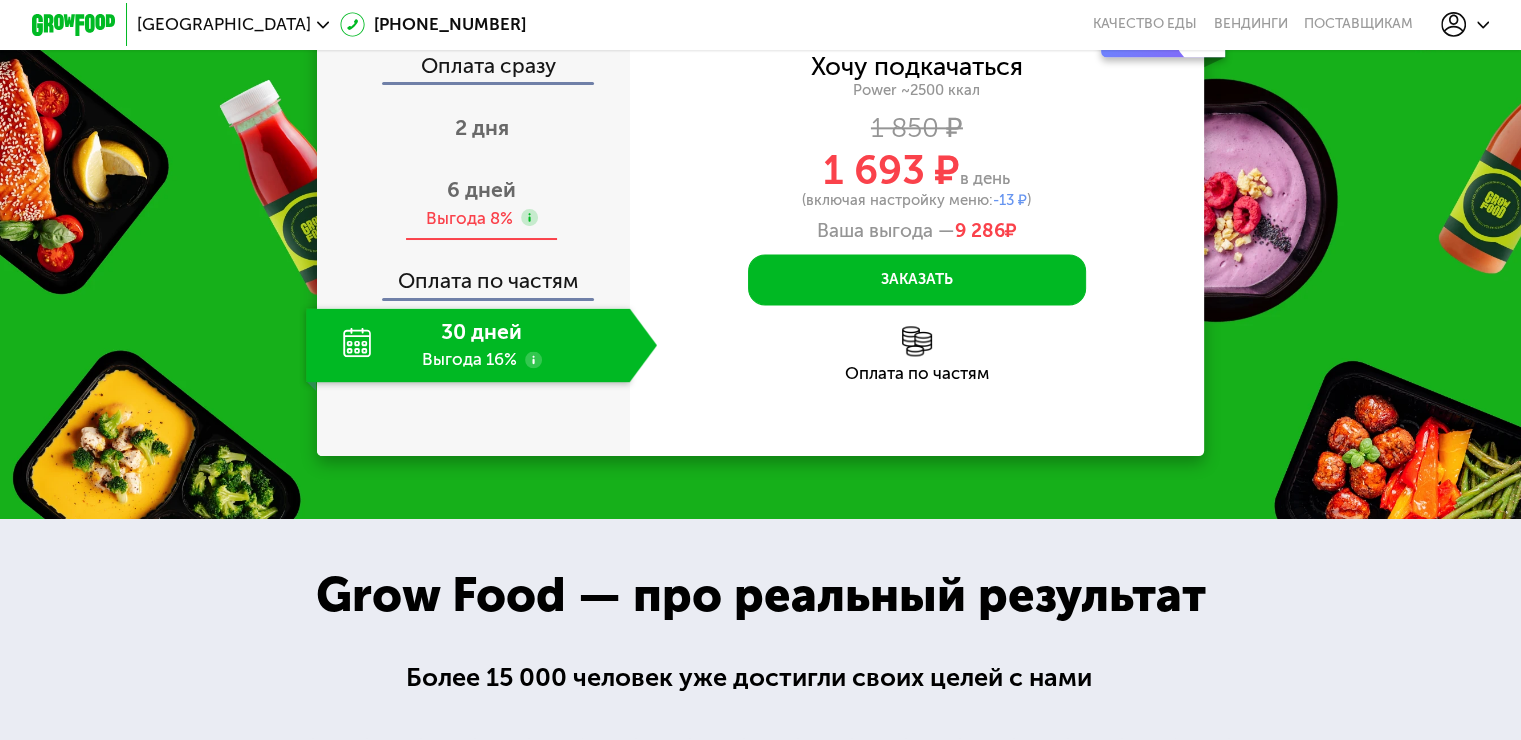 click on "Выгода 8%" at bounding box center (468, 218) 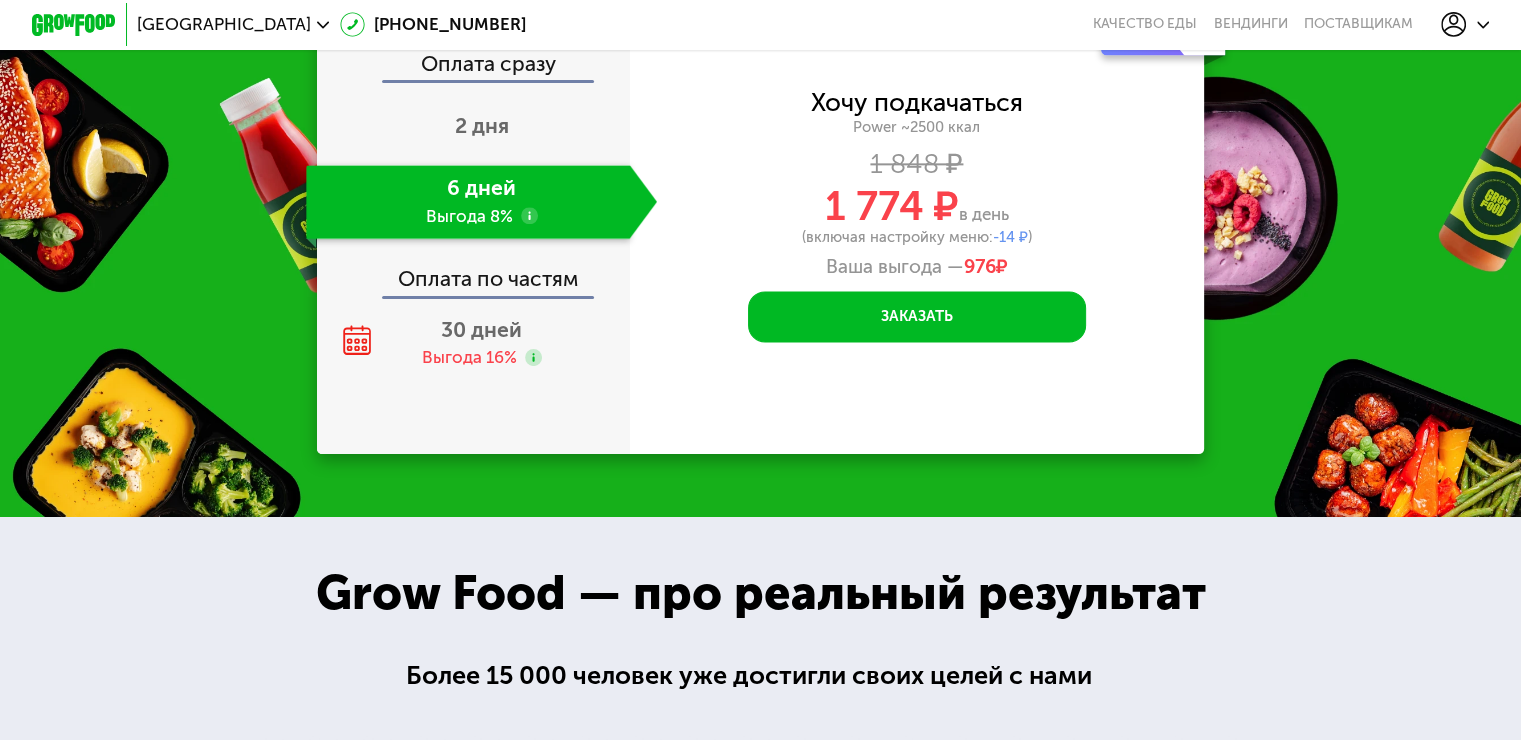 scroll, scrollTop: 2486, scrollLeft: 0, axis: vertical 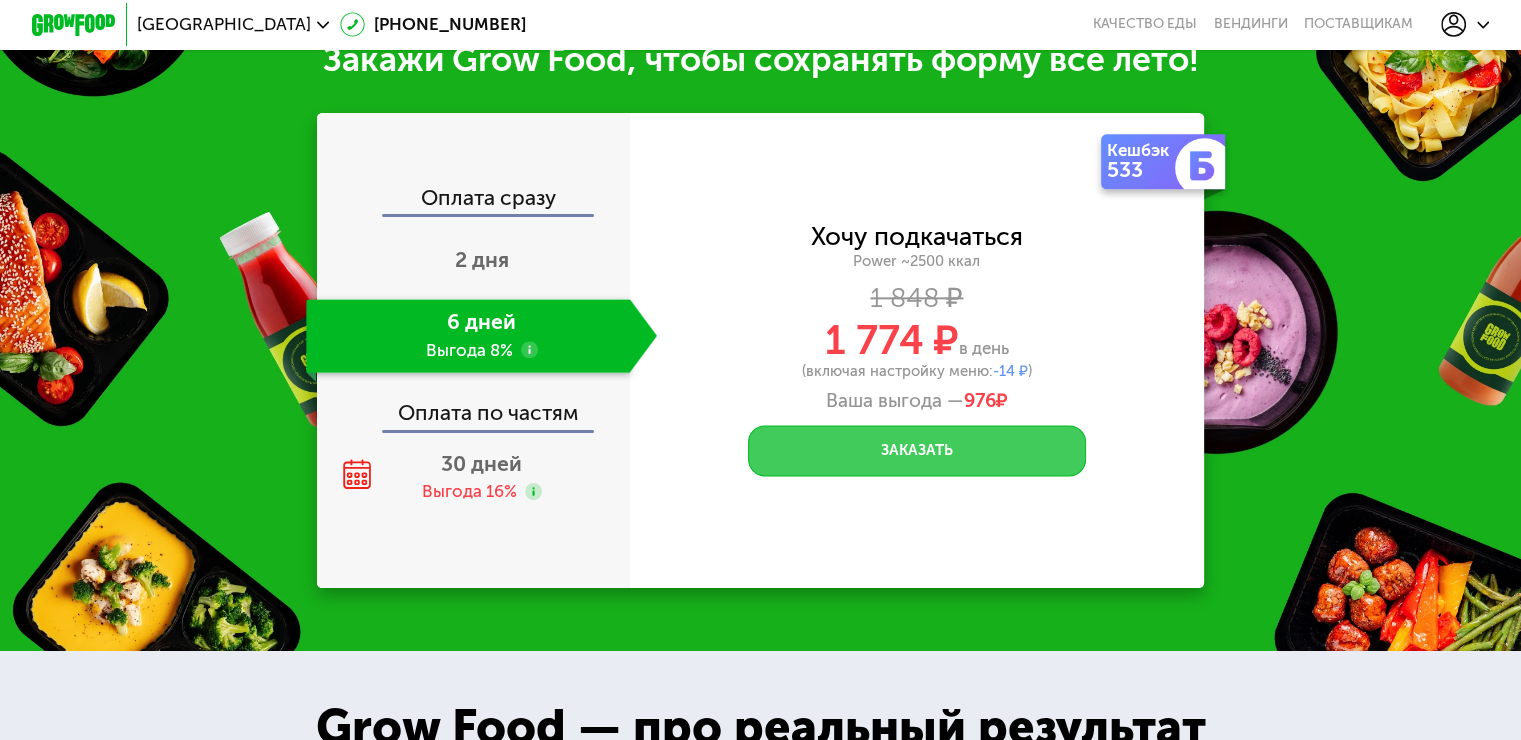 click on "Заказать" at bounding box center [917, 450] 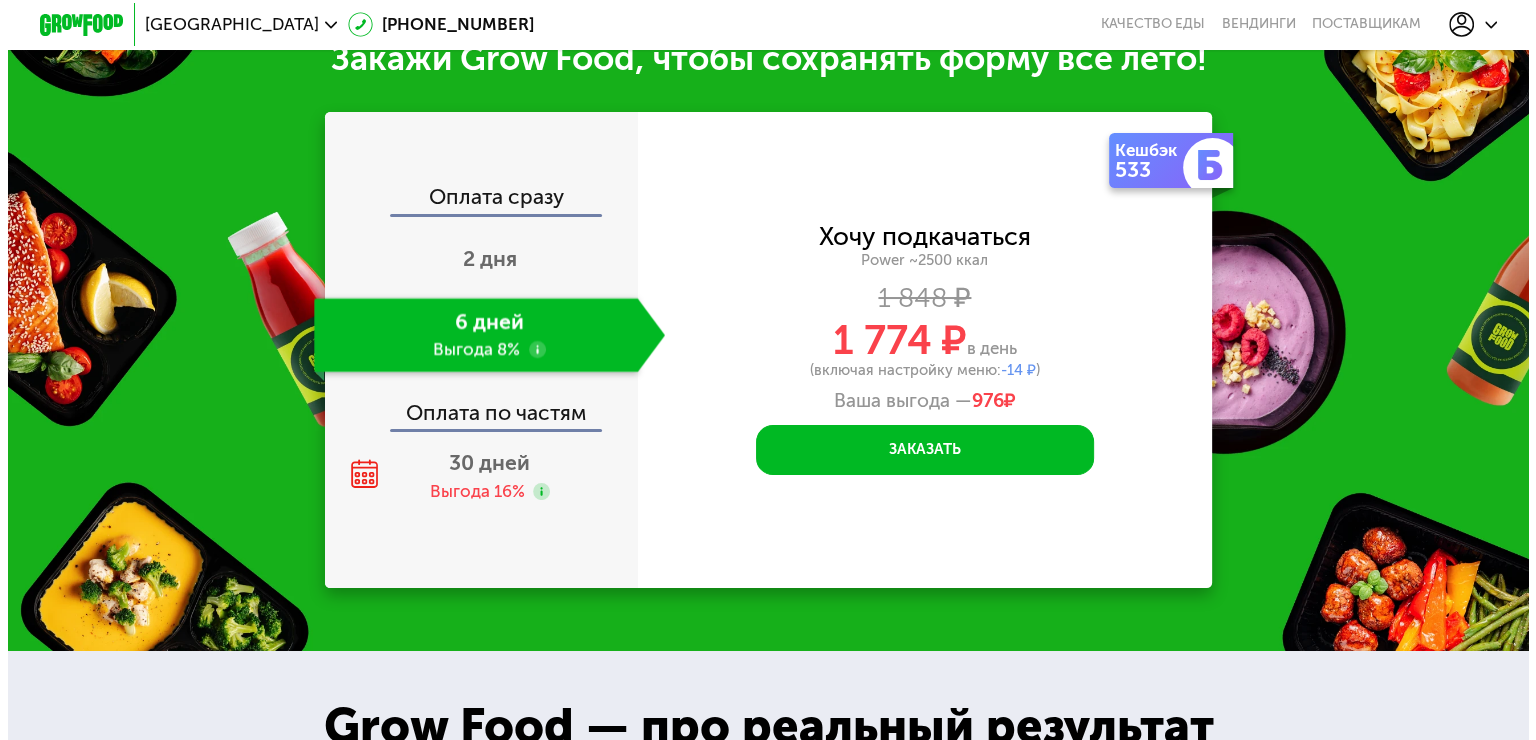 scroll, scrollTop: 0, scrollLeft: 0, axis: both 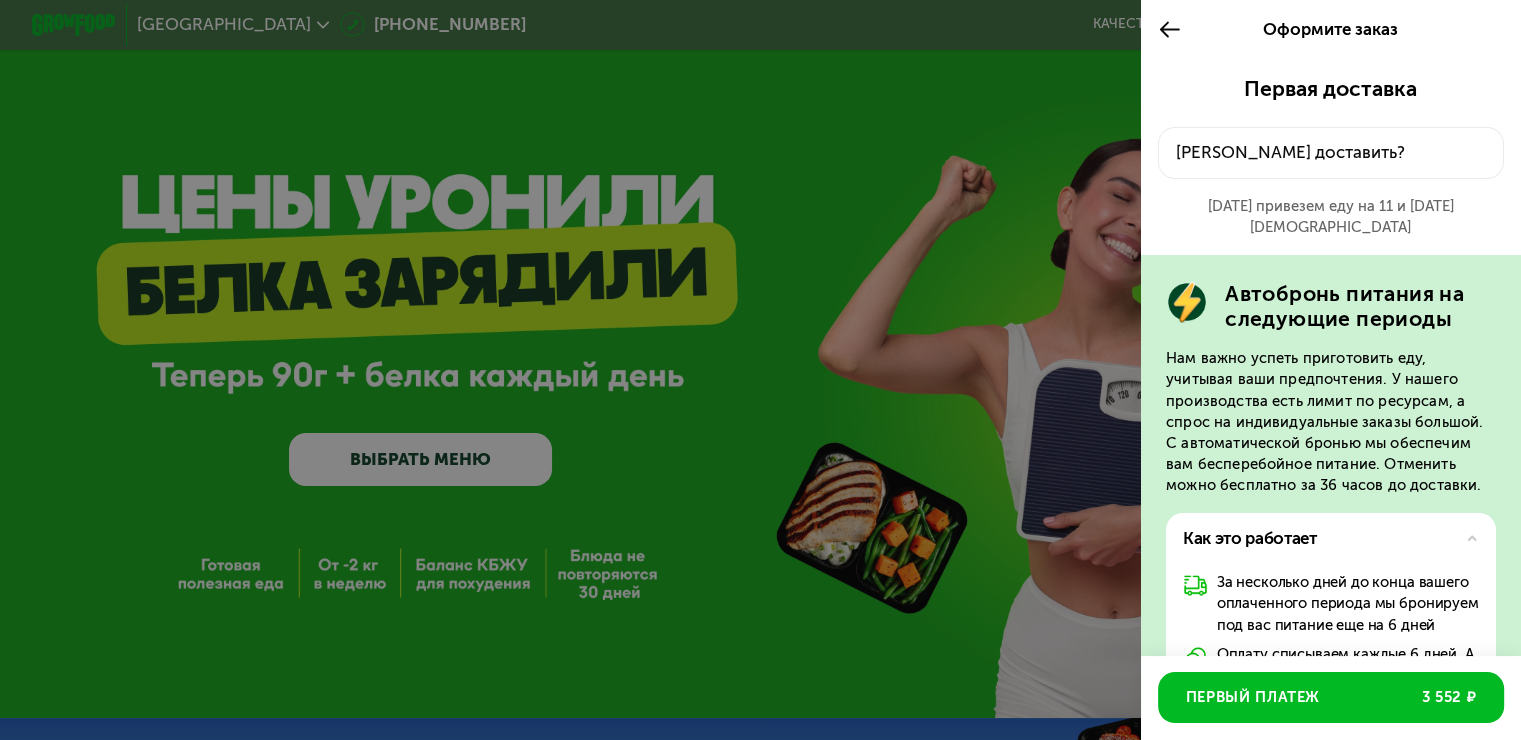 click on "[PERSON_NAME] доставить?" 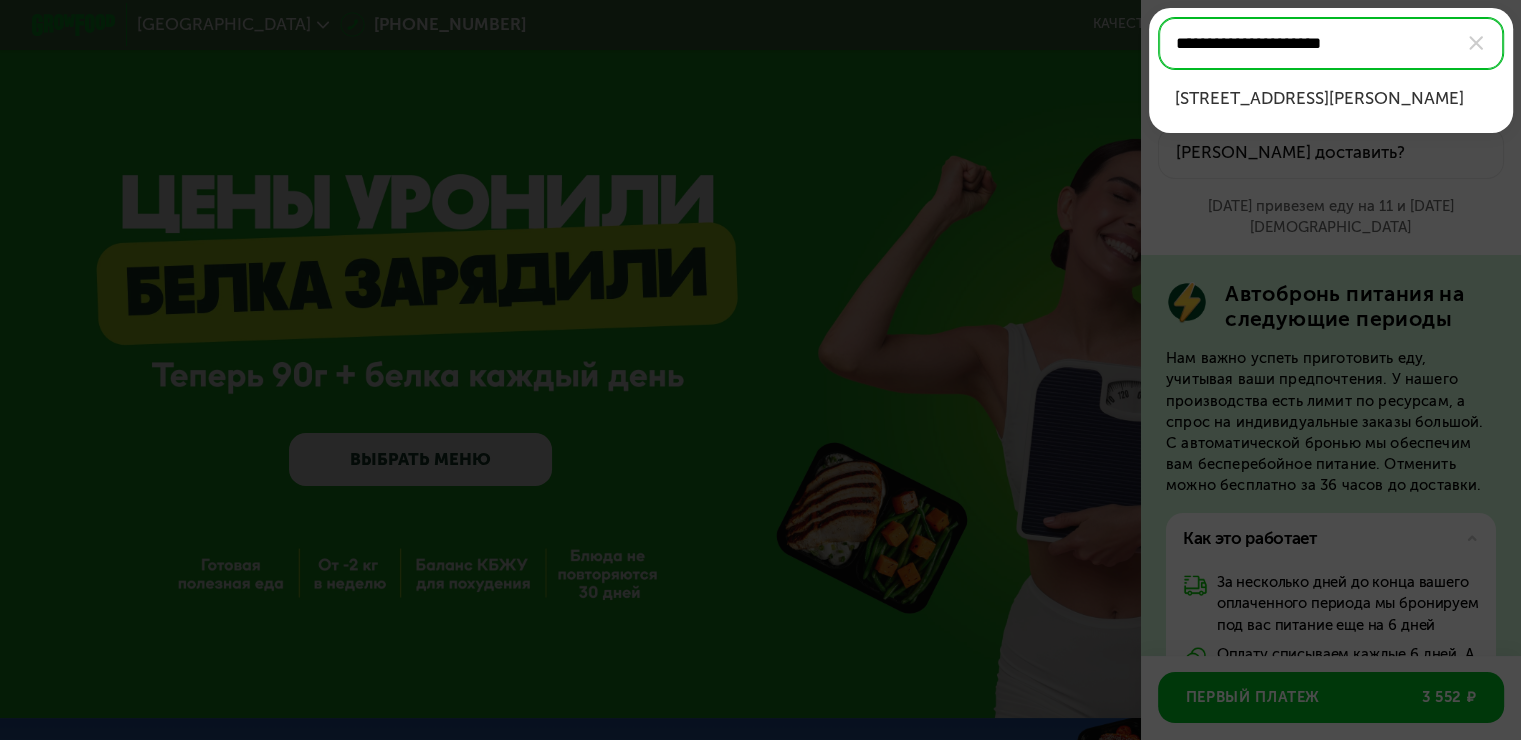 click on "[STREET_ADDRESS][PERSON_NAME]" at bounding box center [1331, 98] 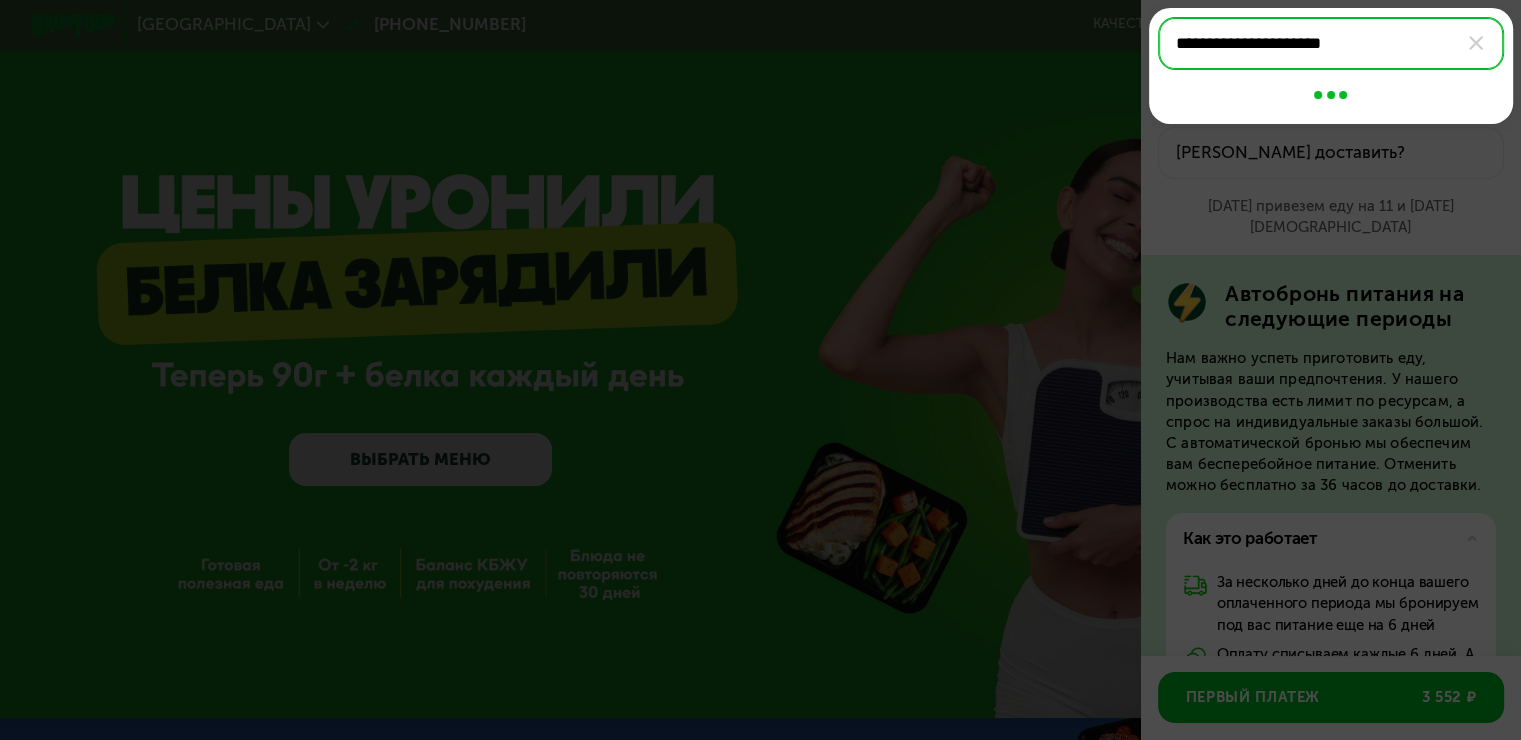 type on "**********" 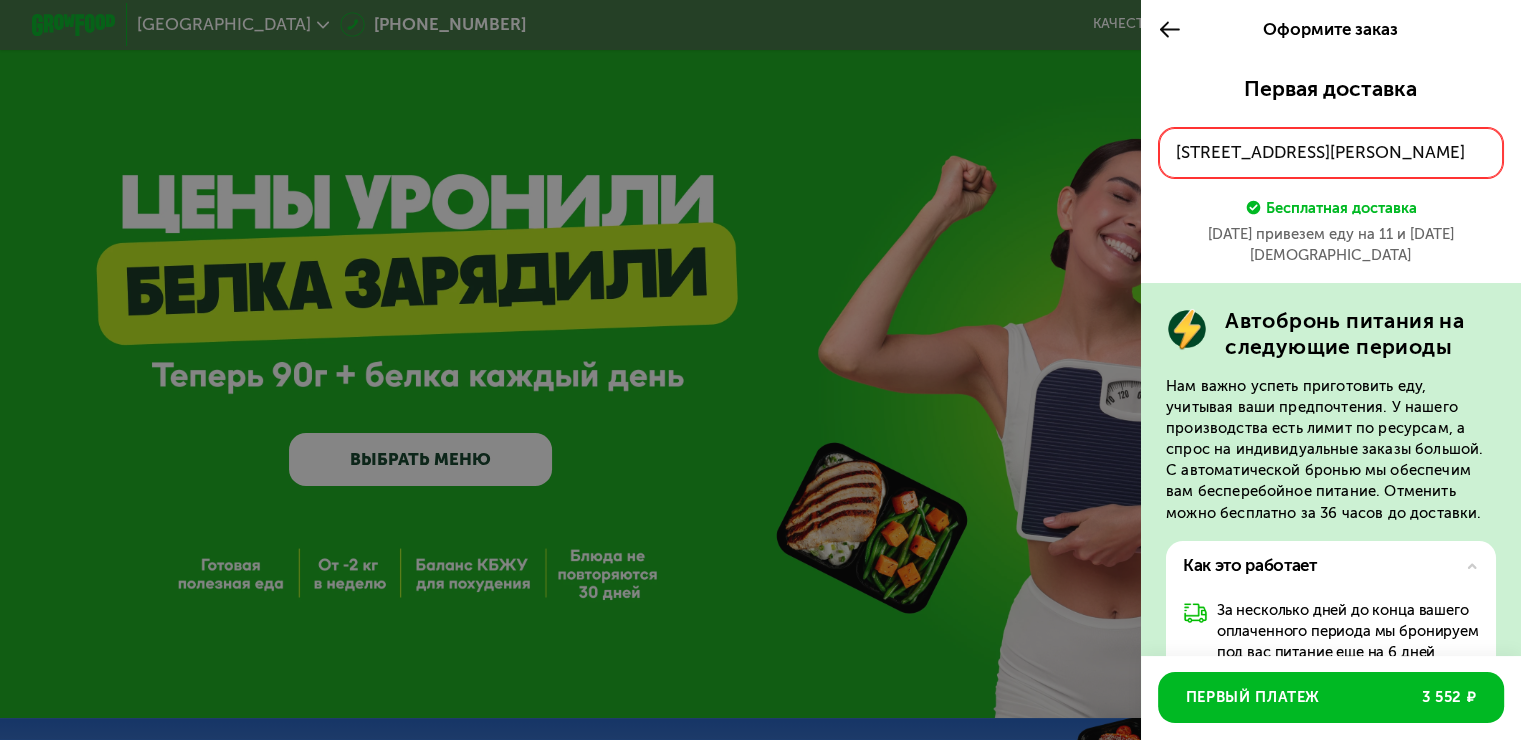 click on "[STREET_ADDRESS][PERSON_NAME]" 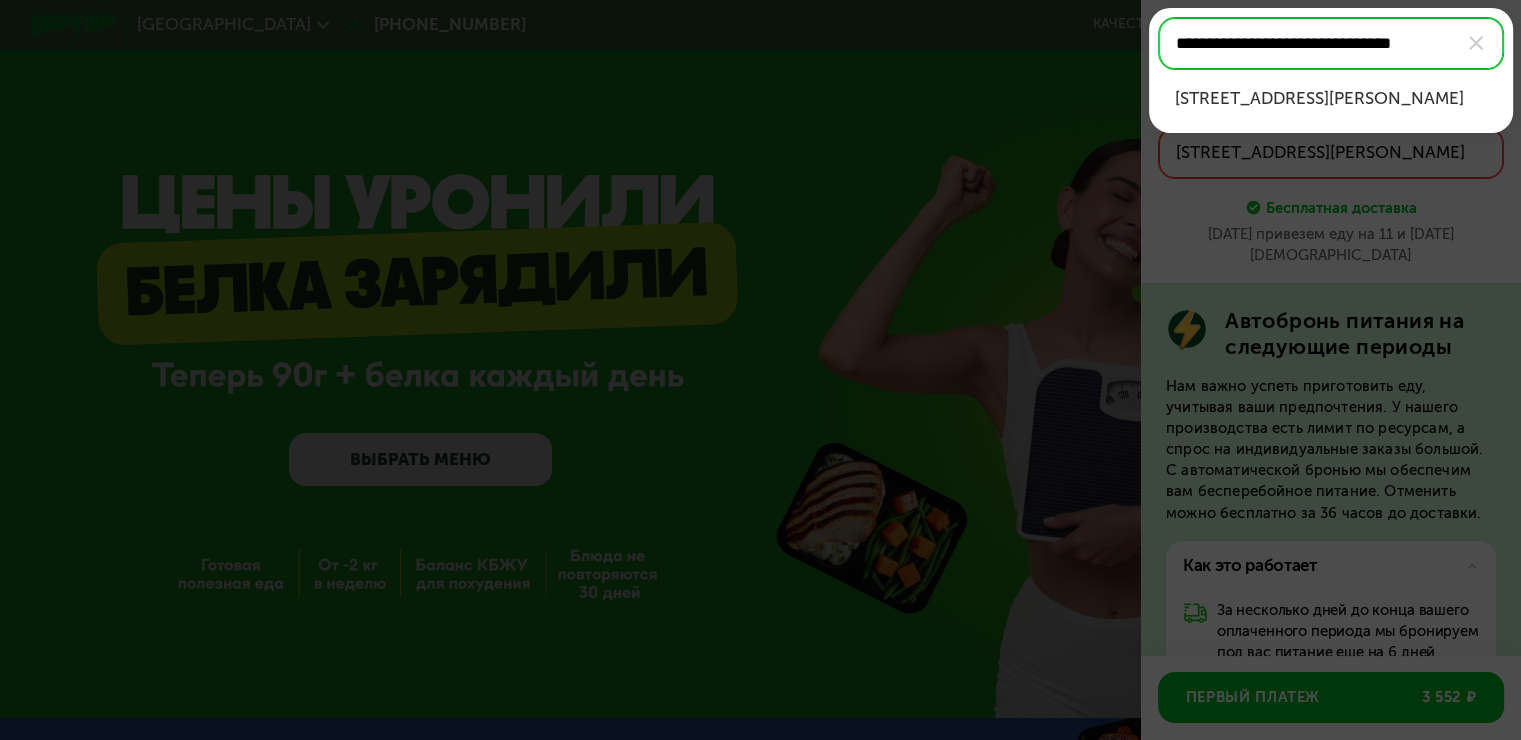 click on "[STREET_ADDRESS][PERSON_NAME]" at bounding box center (1331, 98) 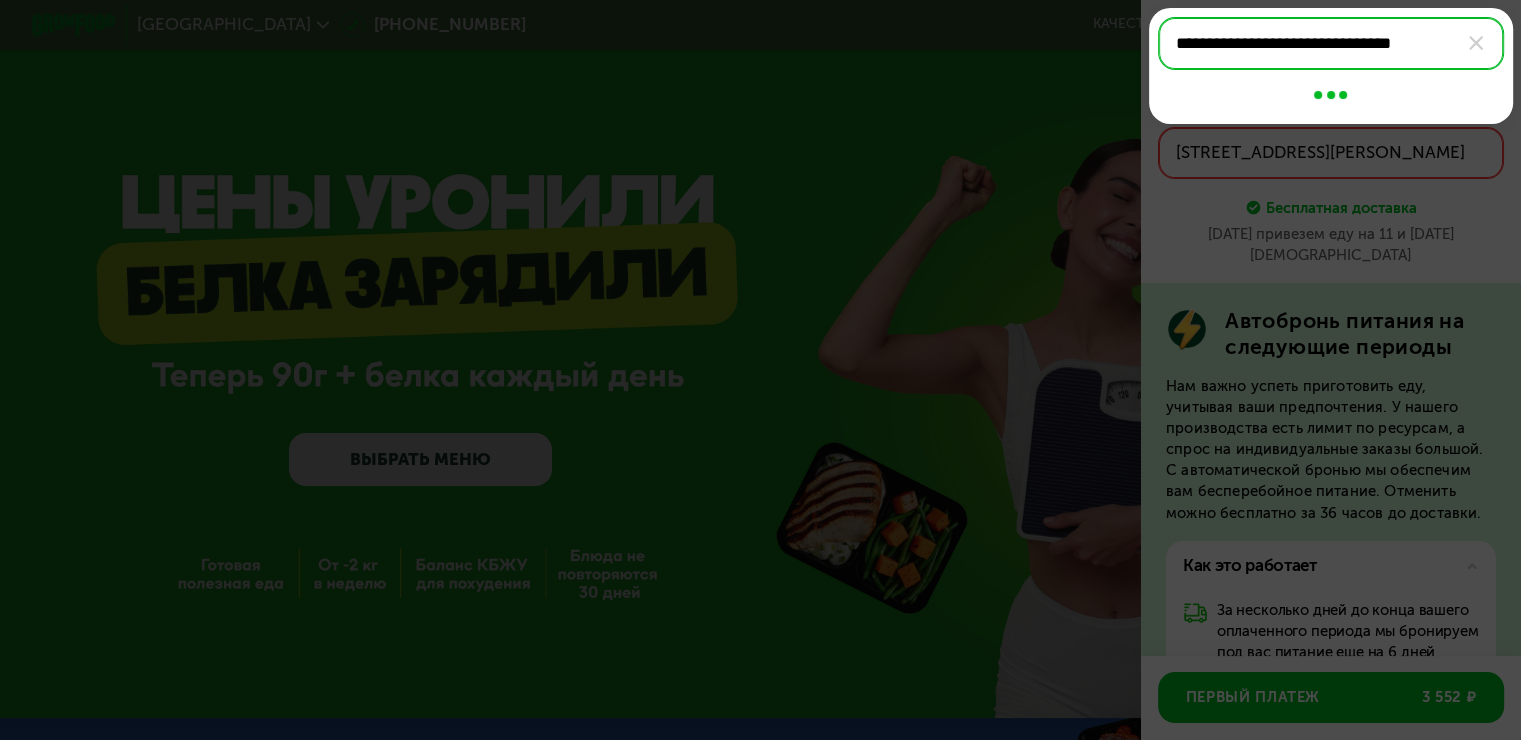 type on "**********" 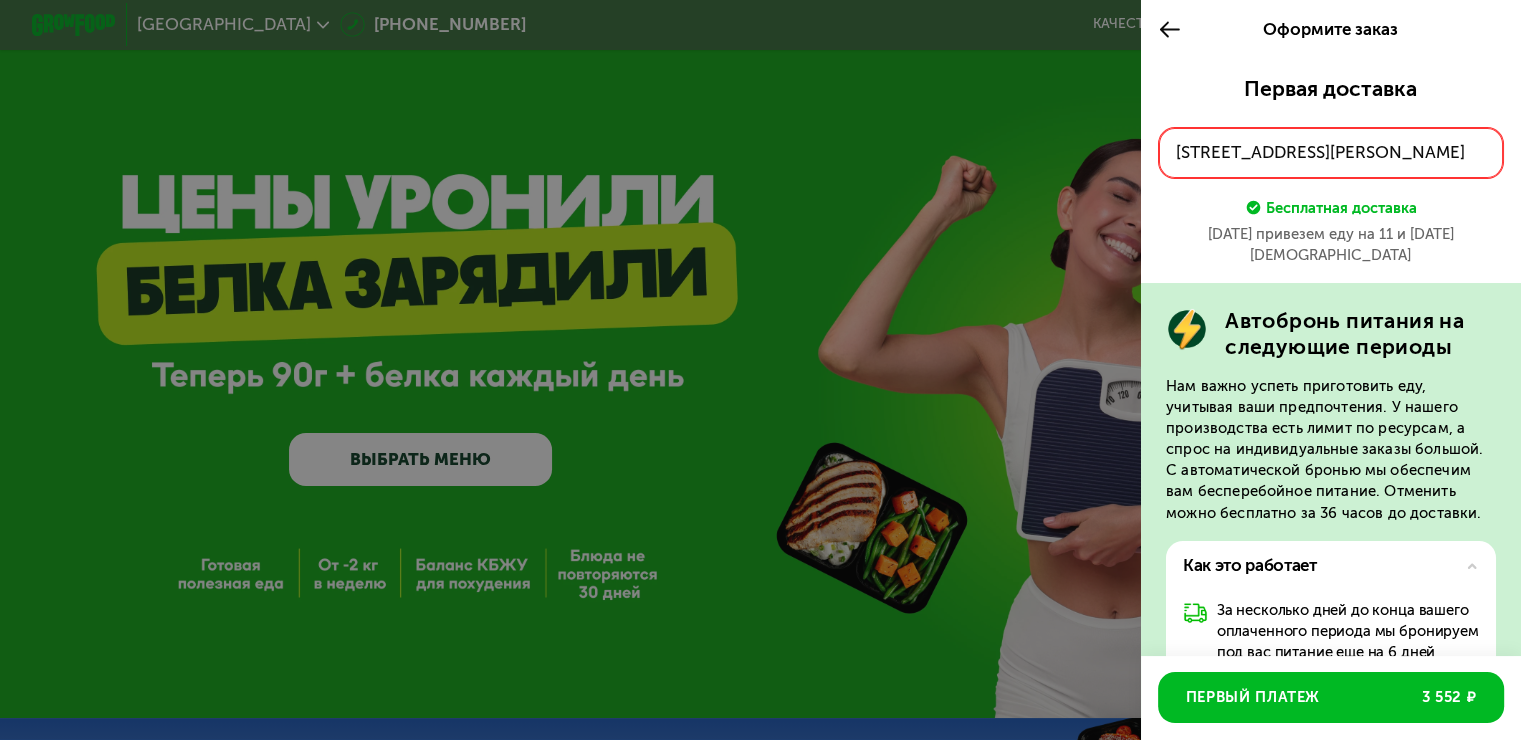 click on "[DATE] привезем еду на 11 и [DATE][DEMOGRAPHIC_DATA]" at bounding box center (1331, 245) 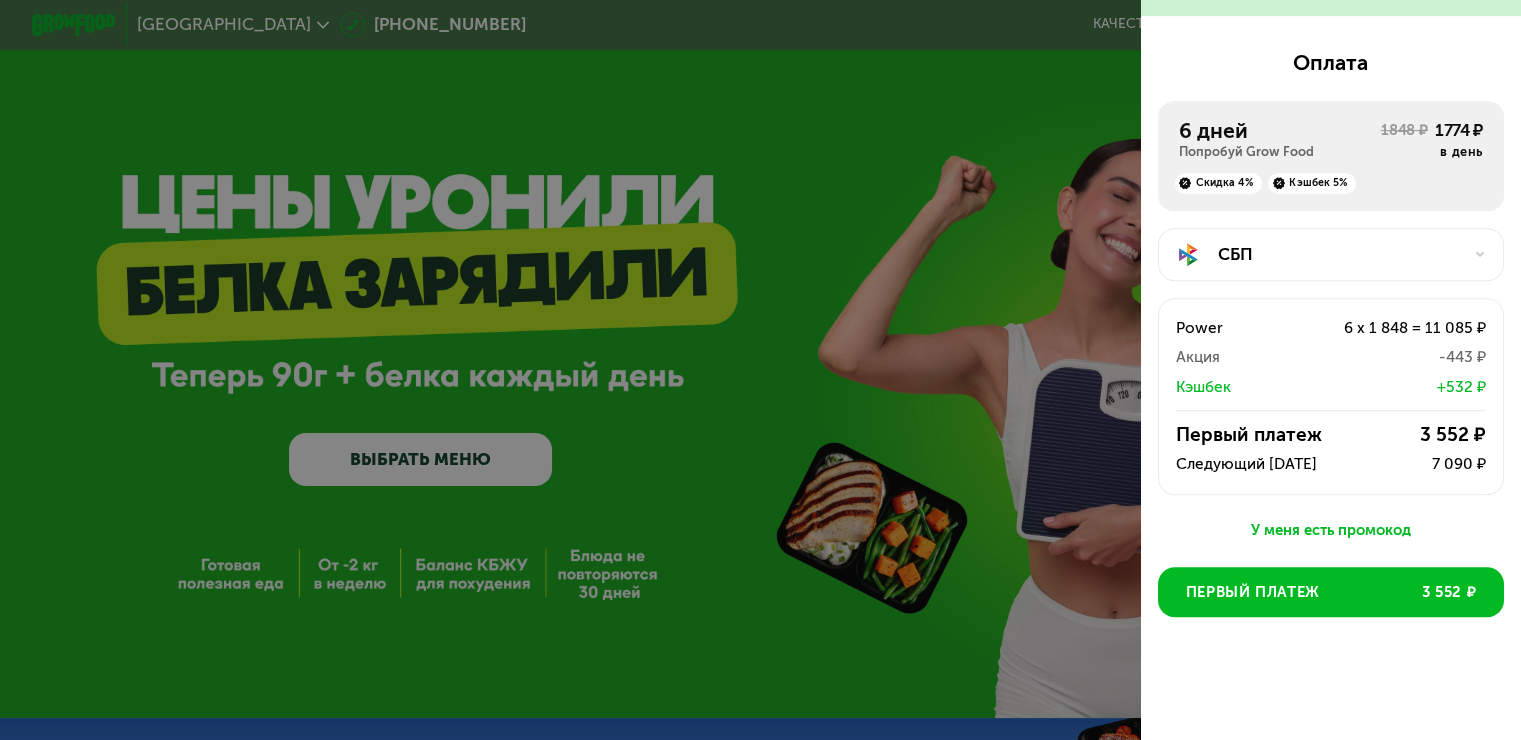 scroll, scrollTop: 1095, scrollLeft: 0, axis: vertical 